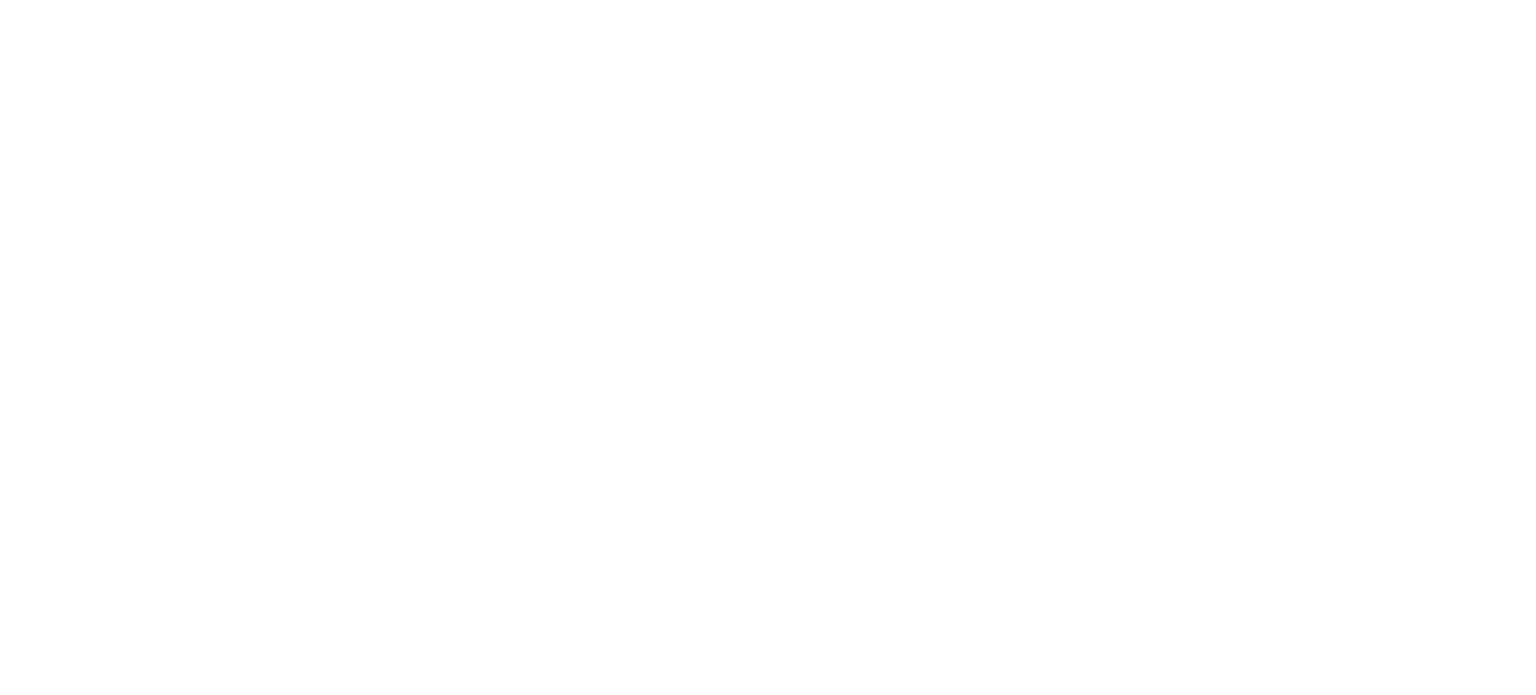 scroll, scrollTop: 0, scrollLeft: 0, axis: both 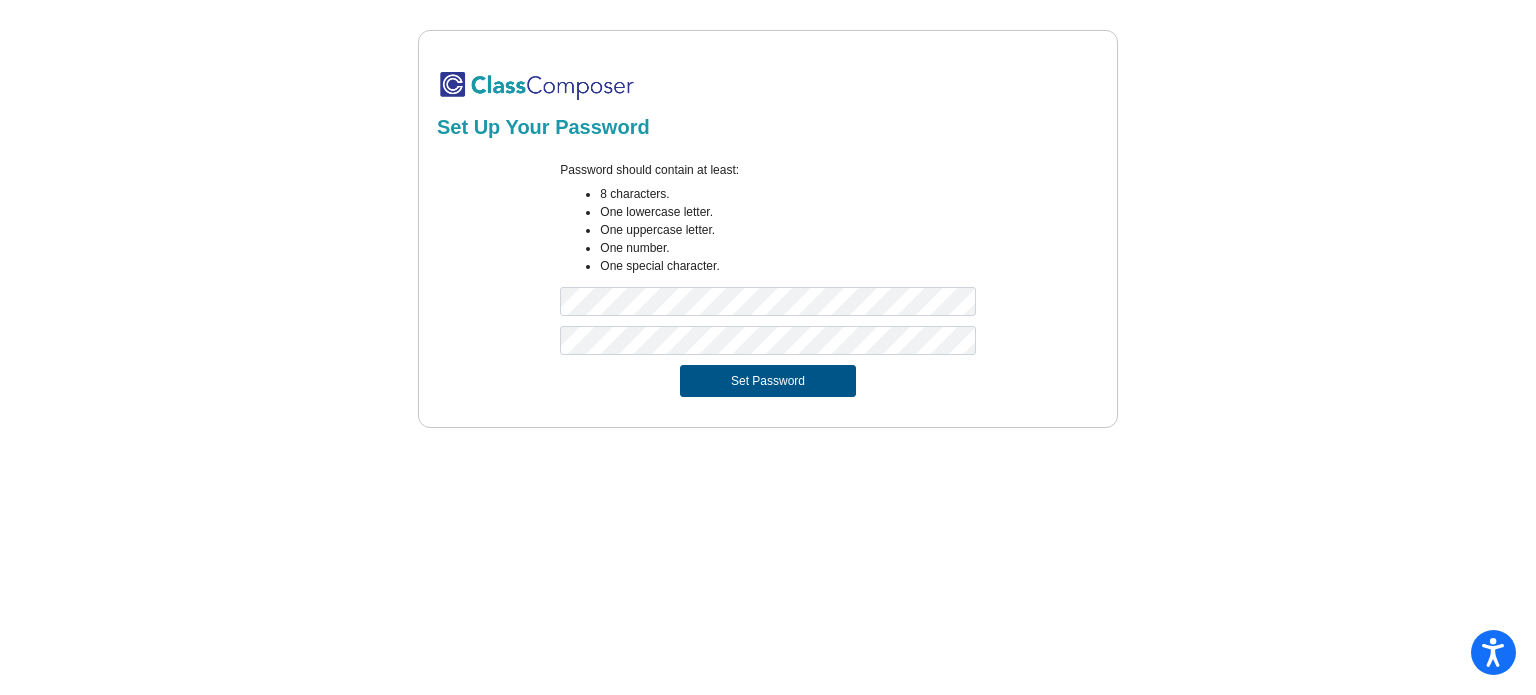 click on "Set Password" at bounding box center [768, 381] 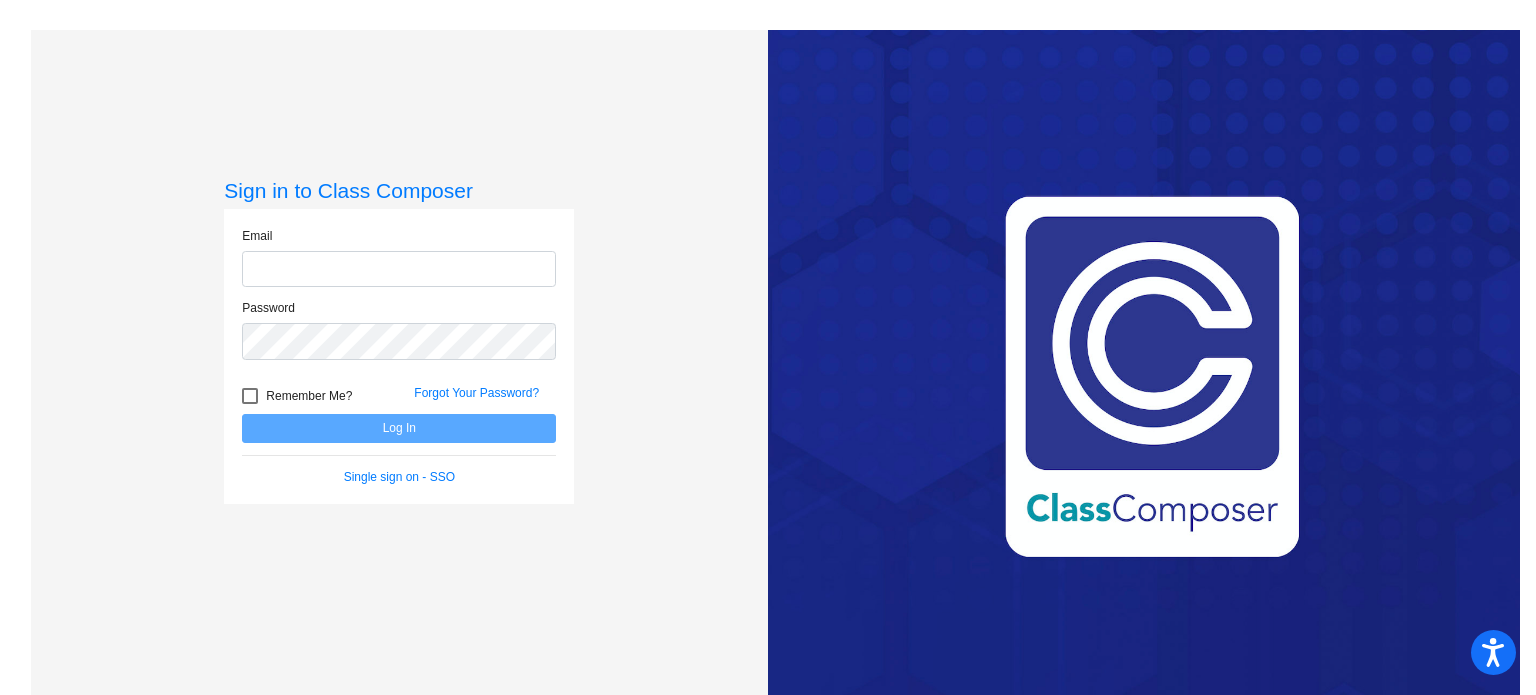 click 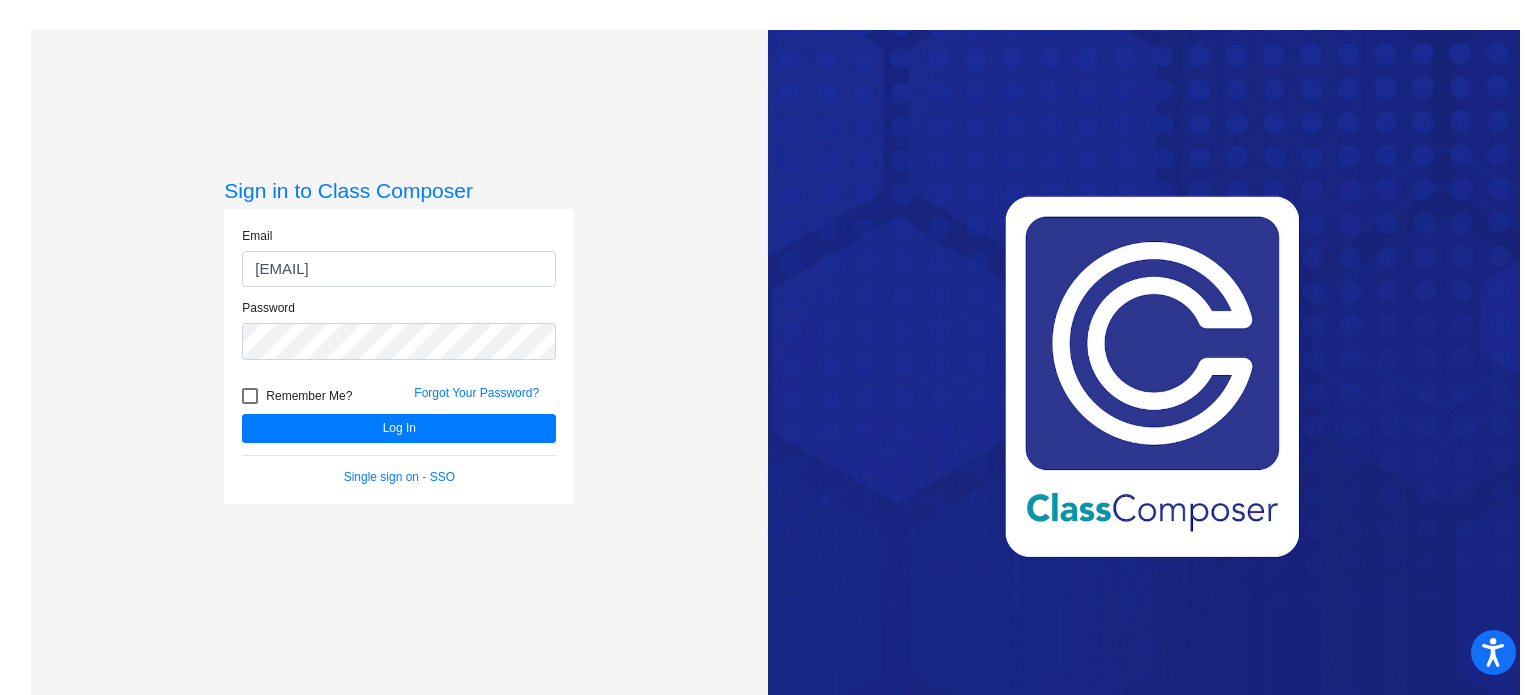 click at bounding box center (250, 396) 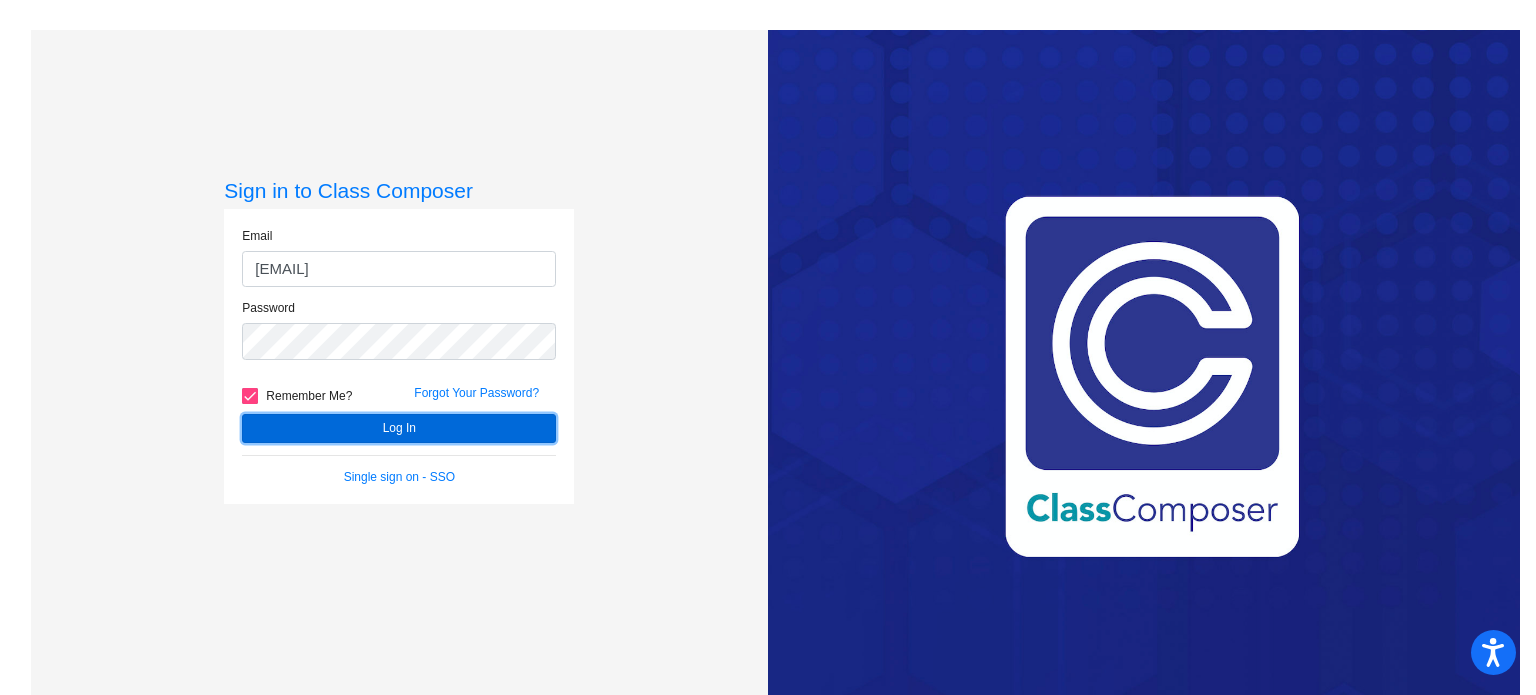 click on "Log In" 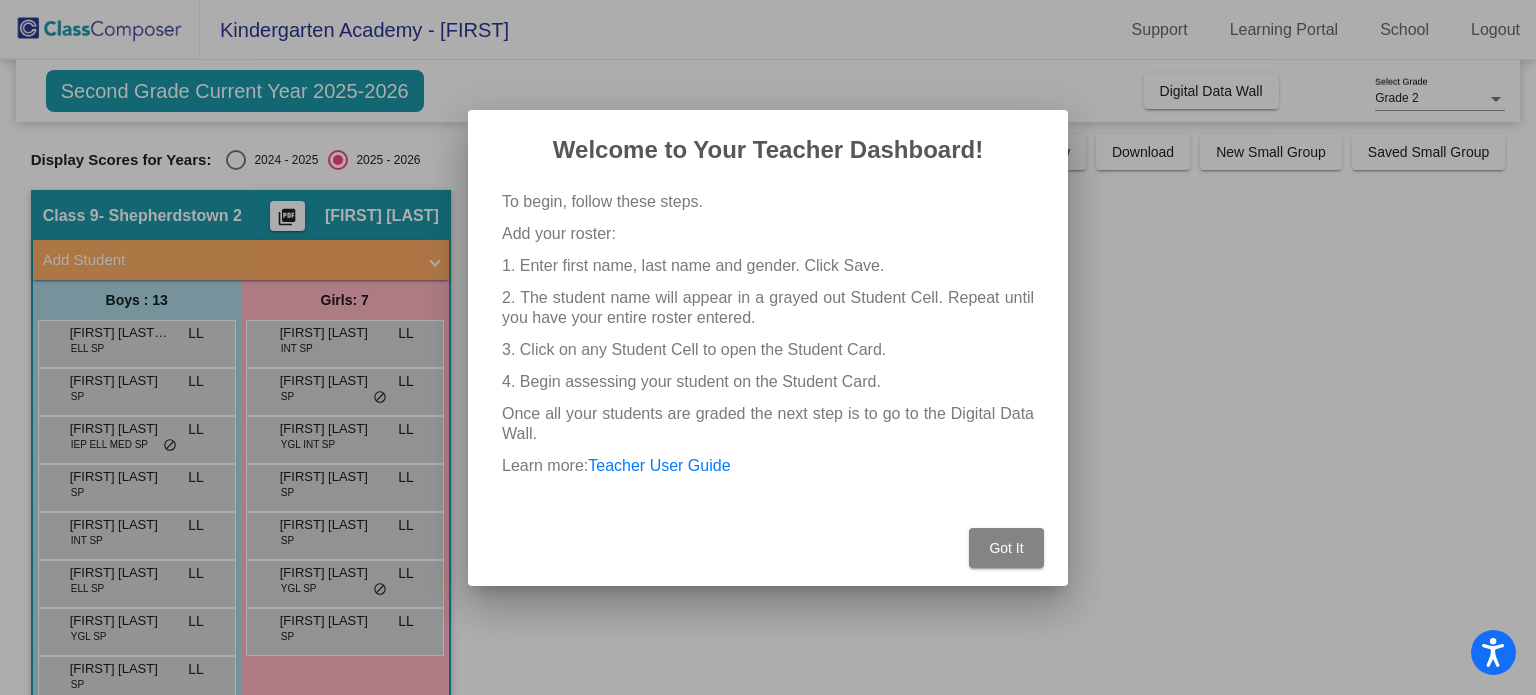 click on "Got It" at bounding box center (1006, 548) 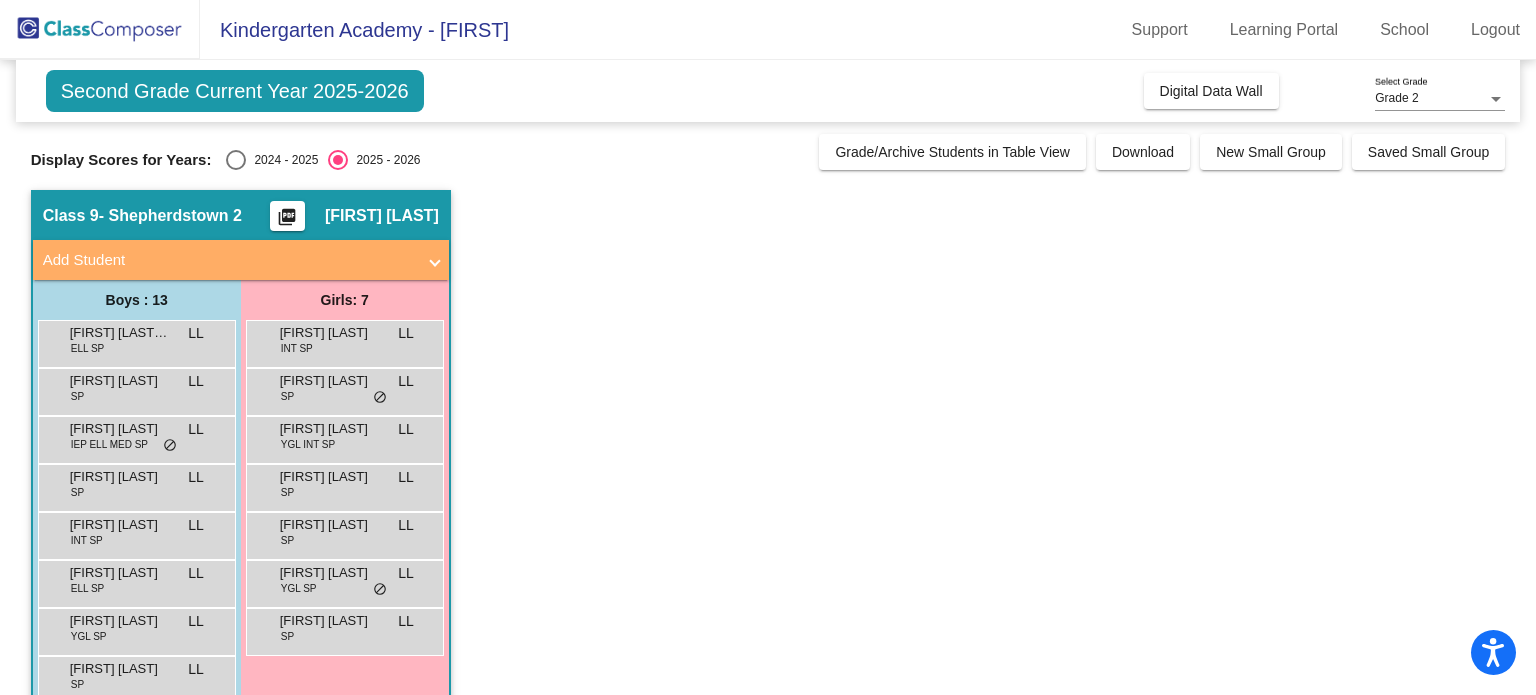 click at bounding box center [236, 160] 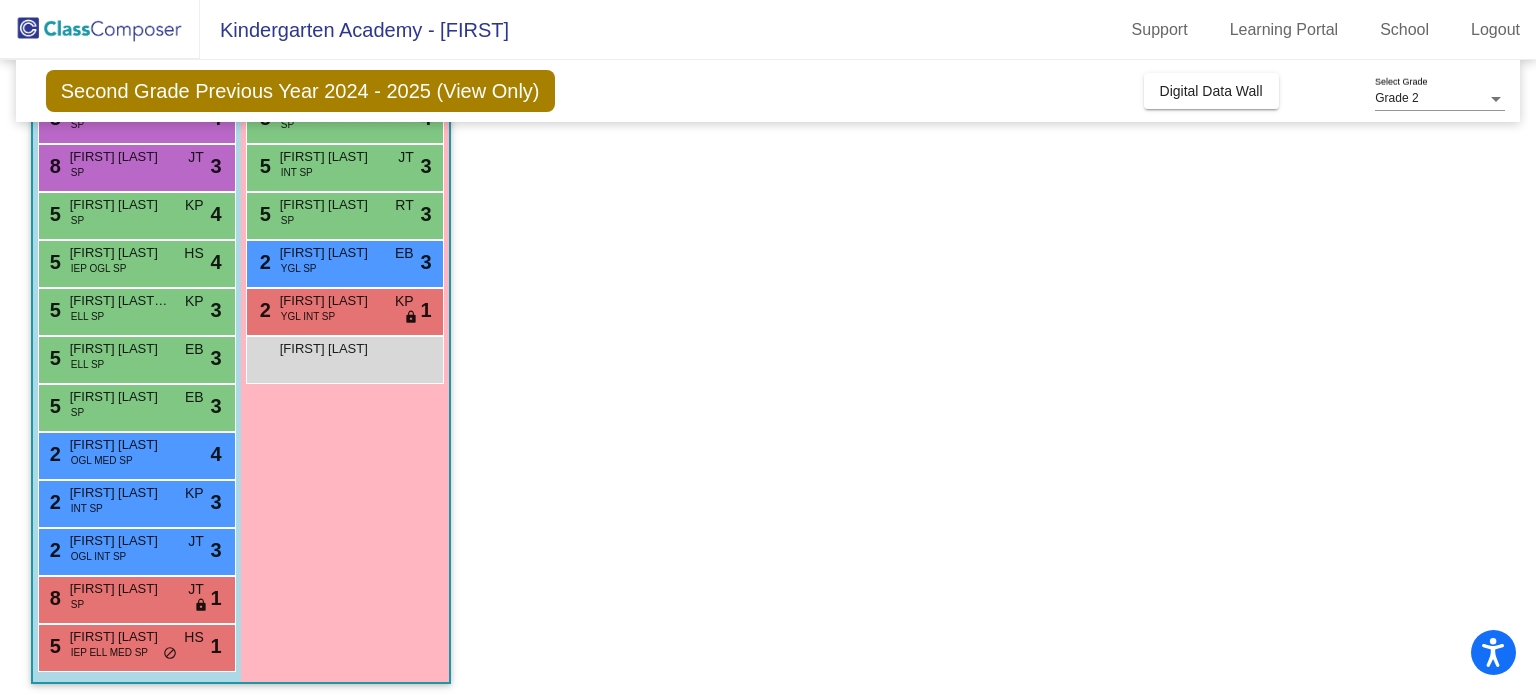 scroll, scrollTop: 280, scrollLeft: 0, axis: vertical 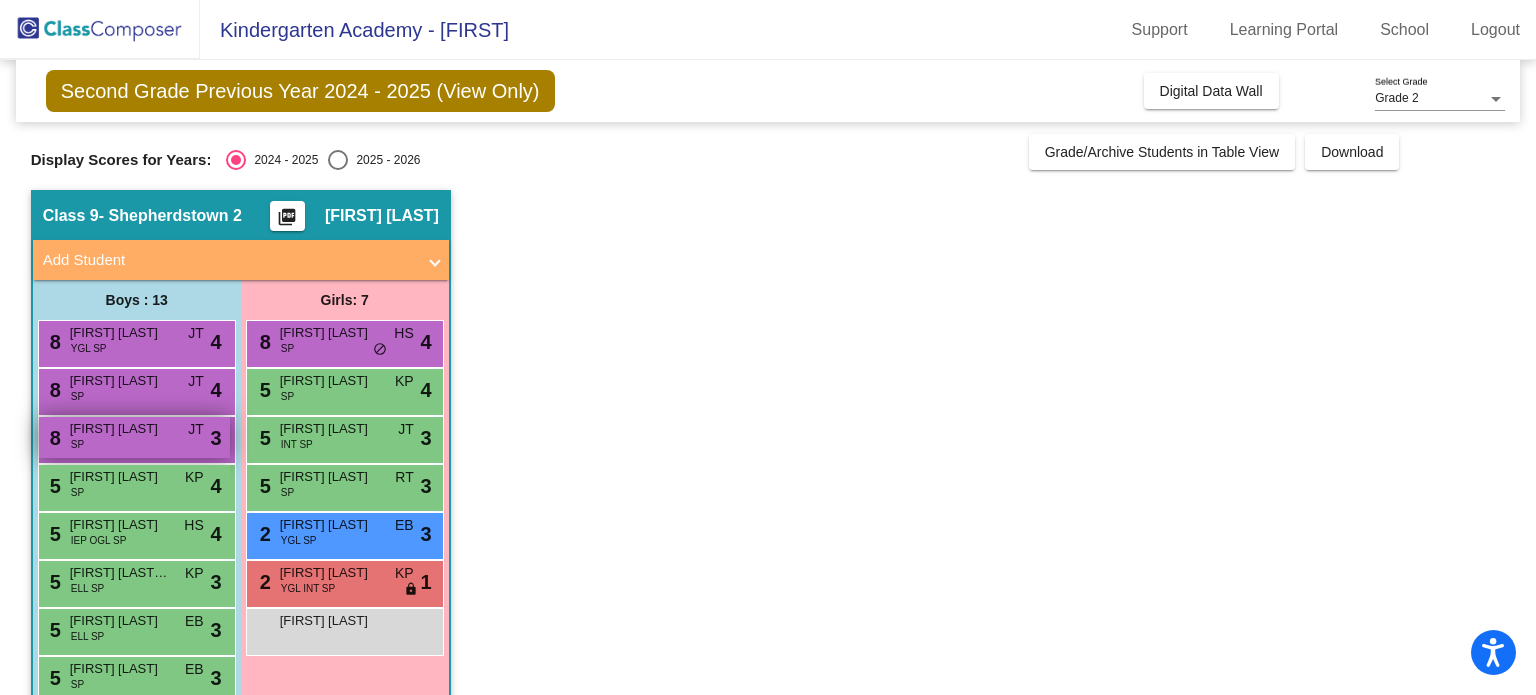 click on "[NUMBER] [FIRST] [LAST] SP JT lock do_not_disturb_alt 3" at bounding box center [134, 437] 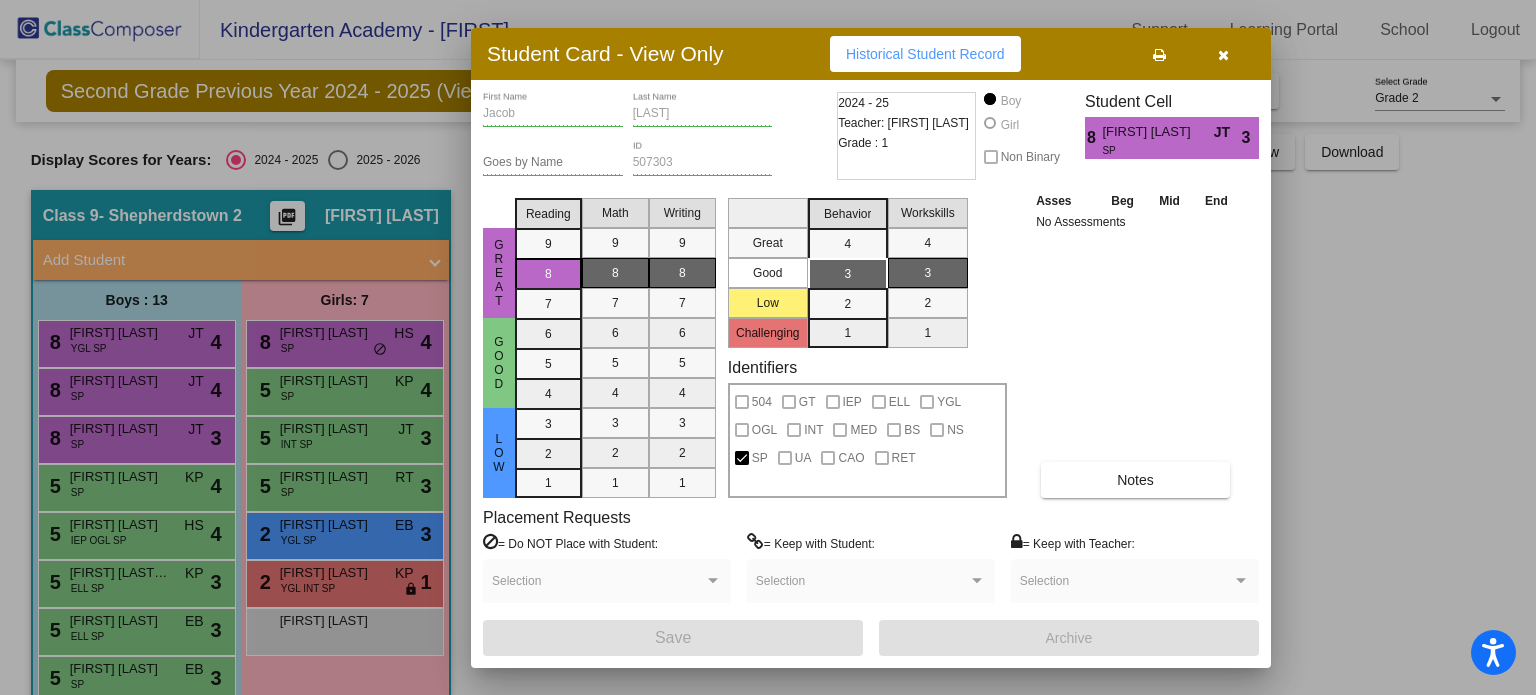 click at bounding box center [1223, 55] 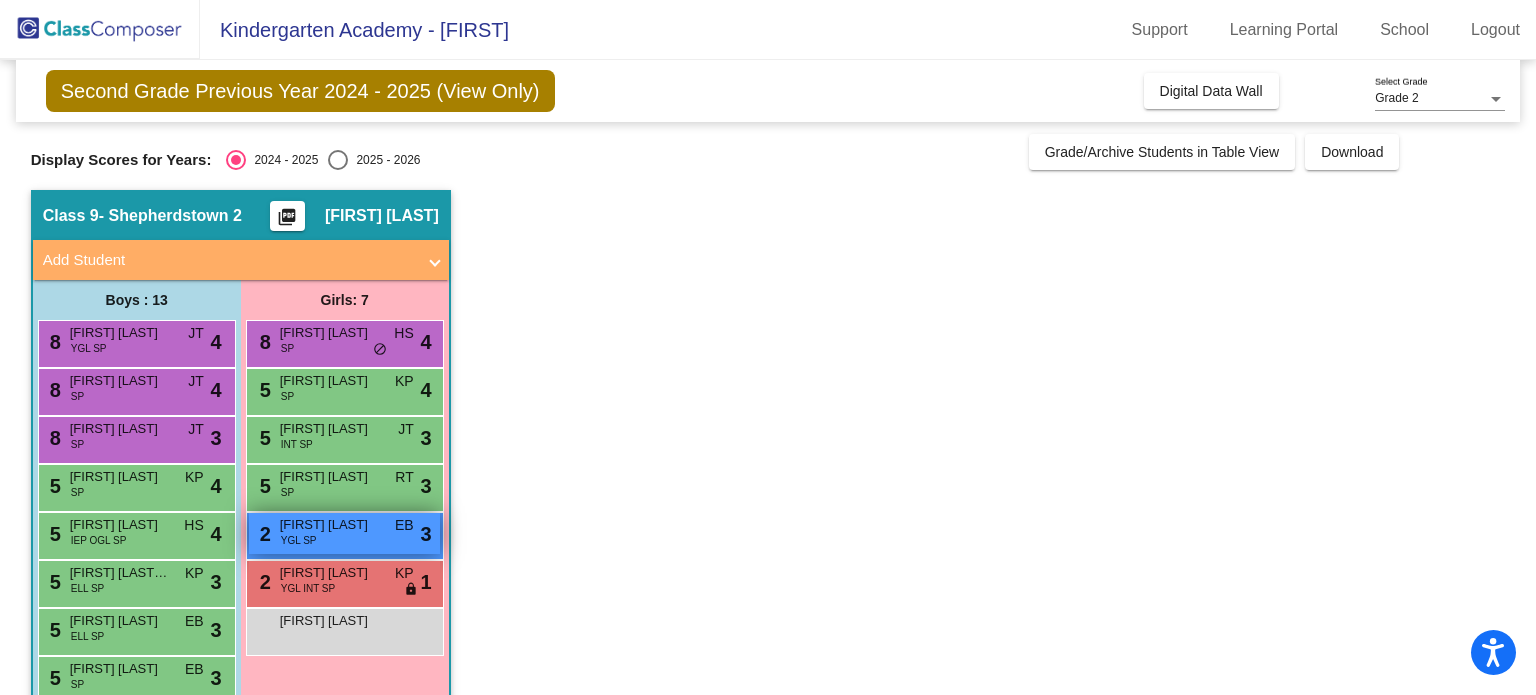 click on "2 [FIRST] [LAST] YGL SP EB lock do_not_disturb_alt 3" at bounding box center (344, 533) 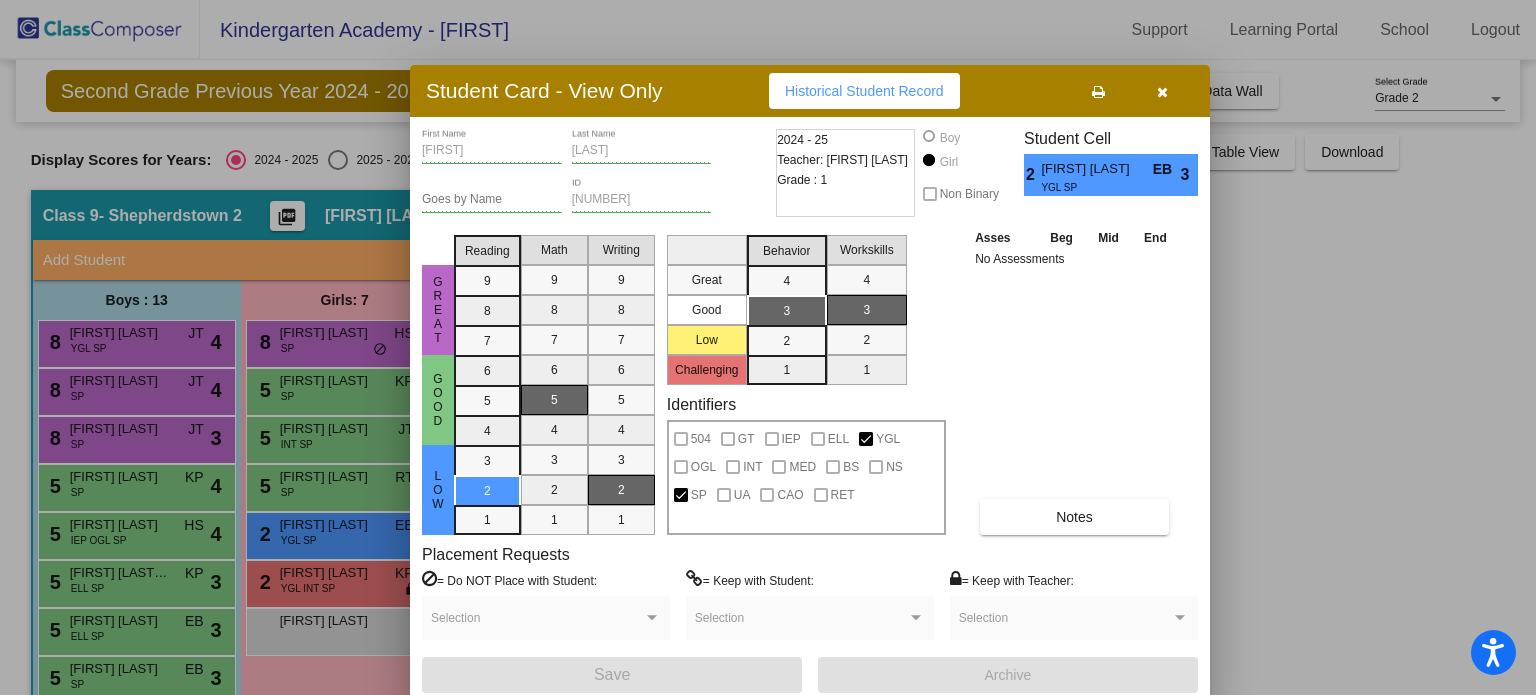 drag, startPoint x: 1221, startPoint y: 55, endPoint x: 1160, endPoint y: 92, distance: 71.34424 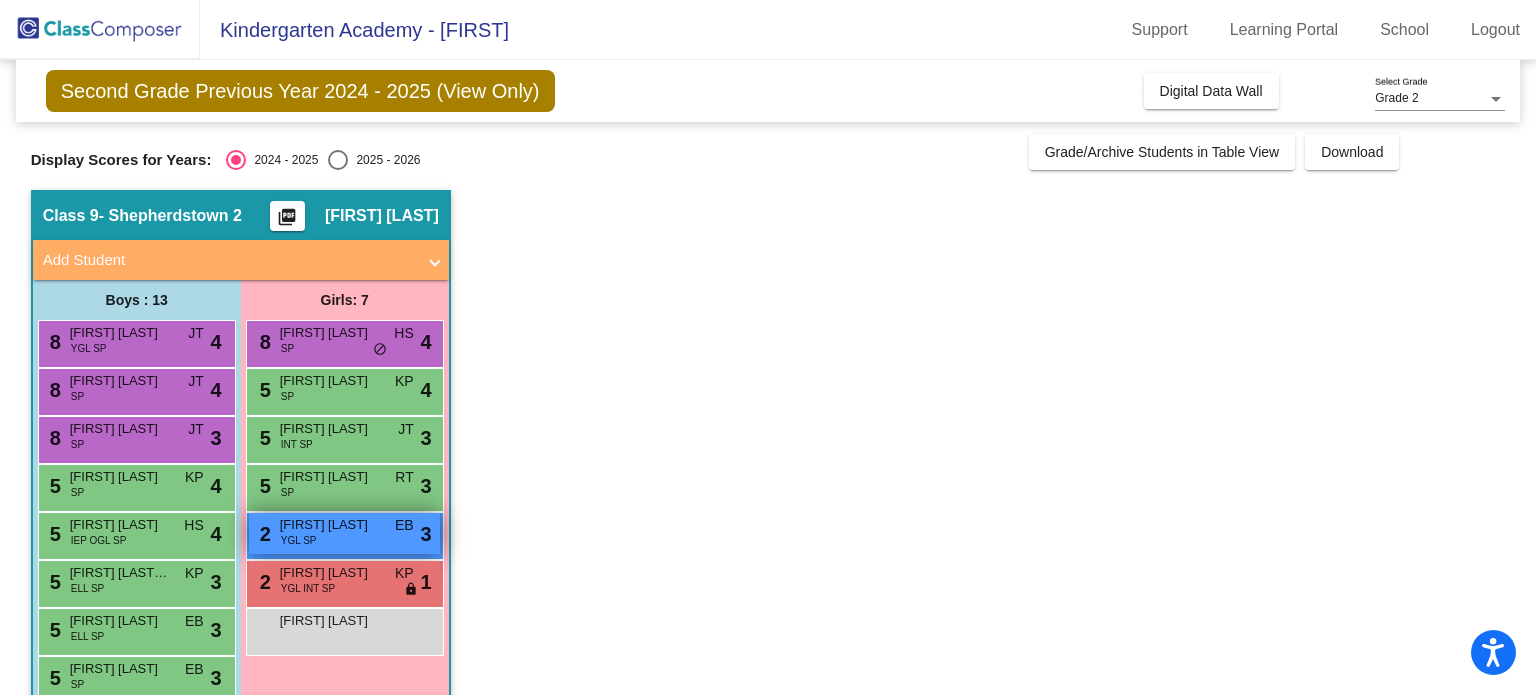 click on "[FIRST] [LAST]" at bounding box center (330, 525) 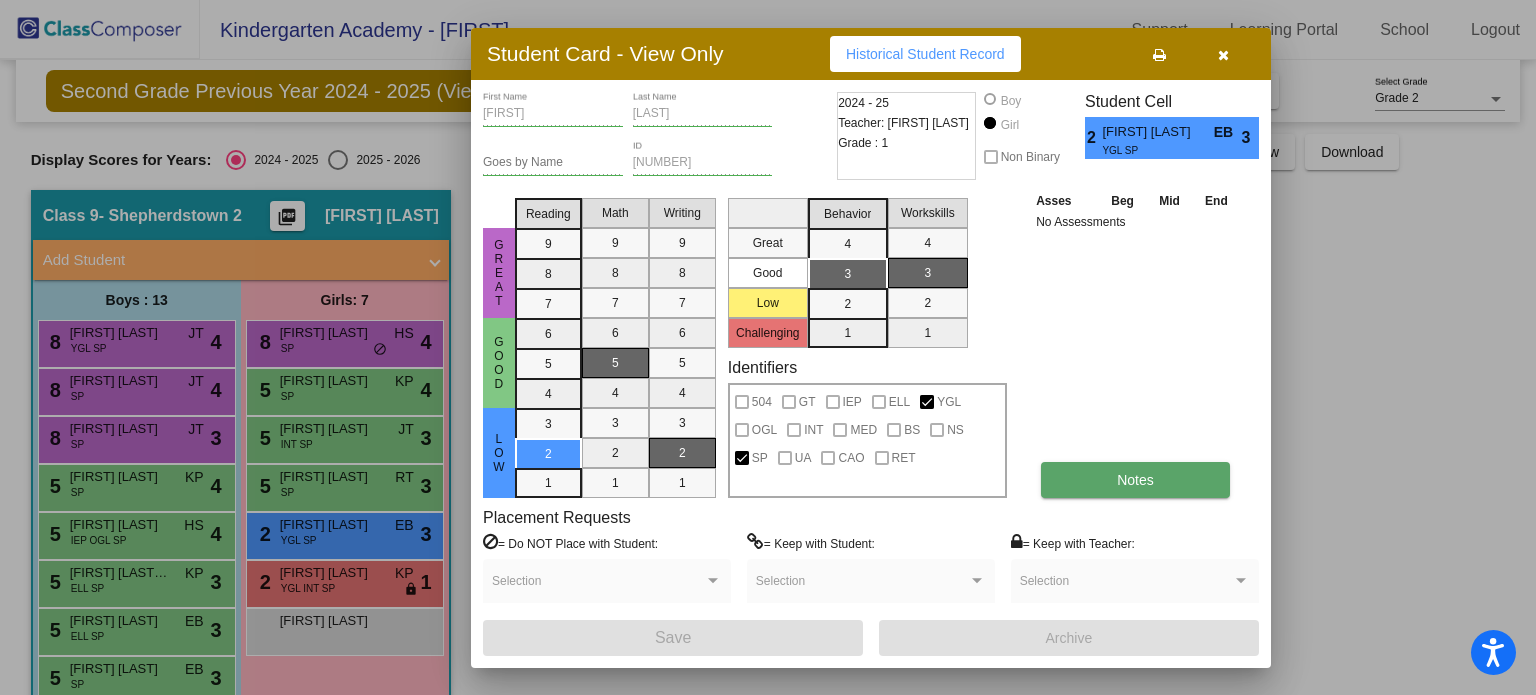 click on "Notes" at bounding box center [1135, 480] 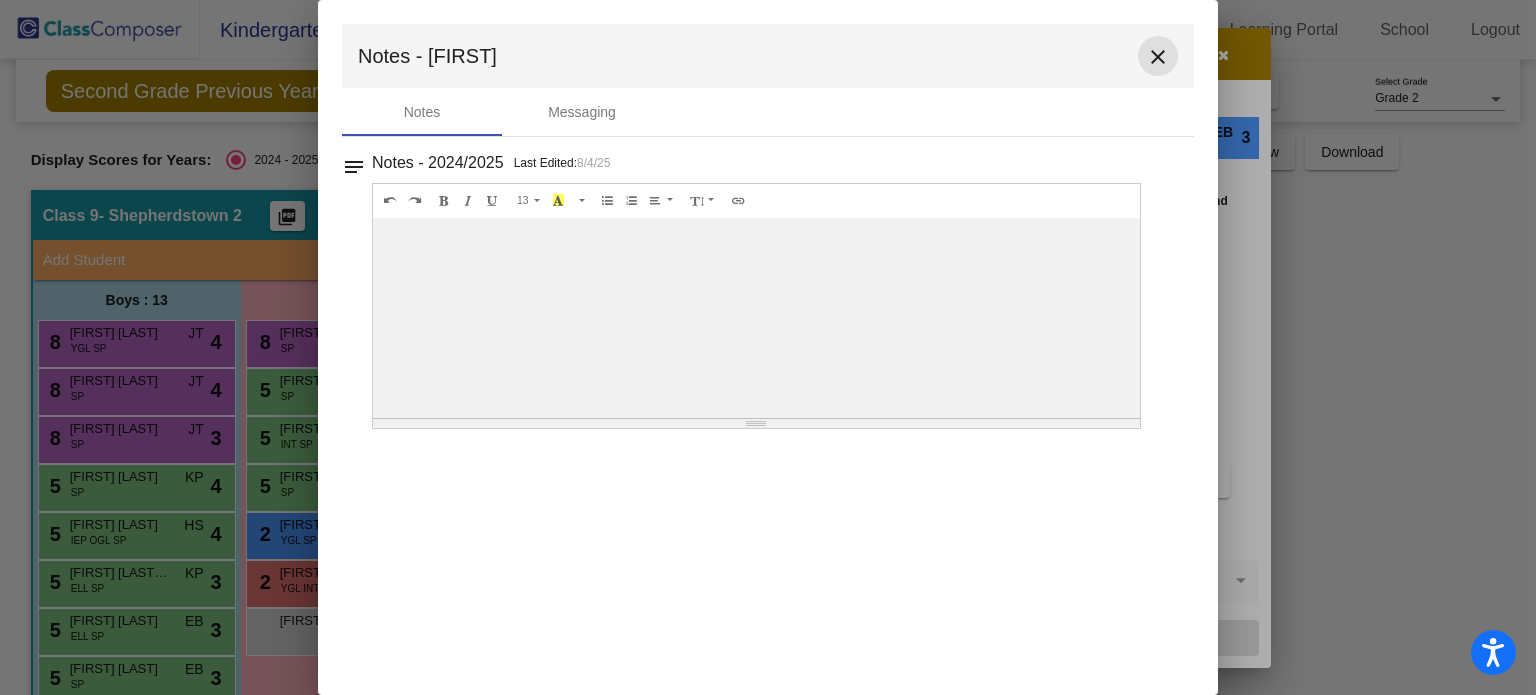 click on "close" at bounding box center [1158, 57] 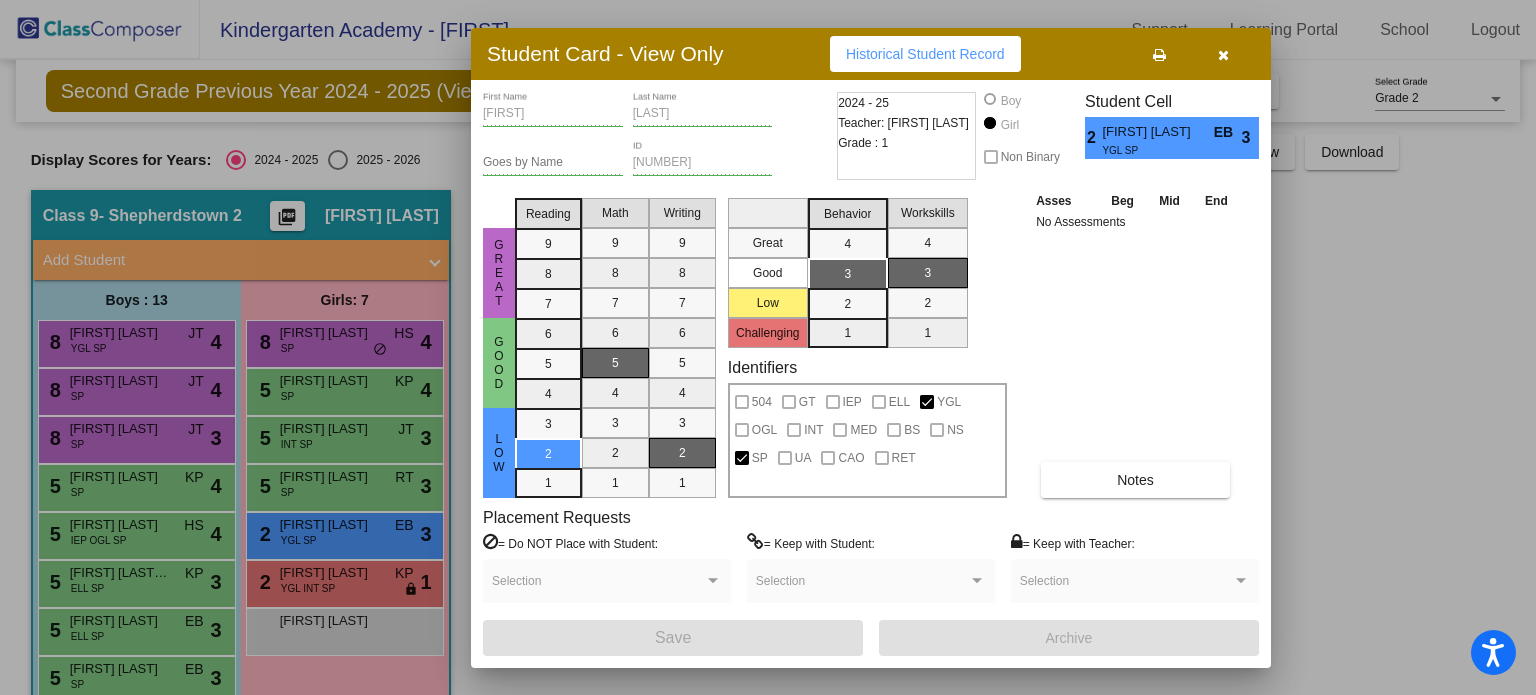 click at bounding box center (1223, 54) 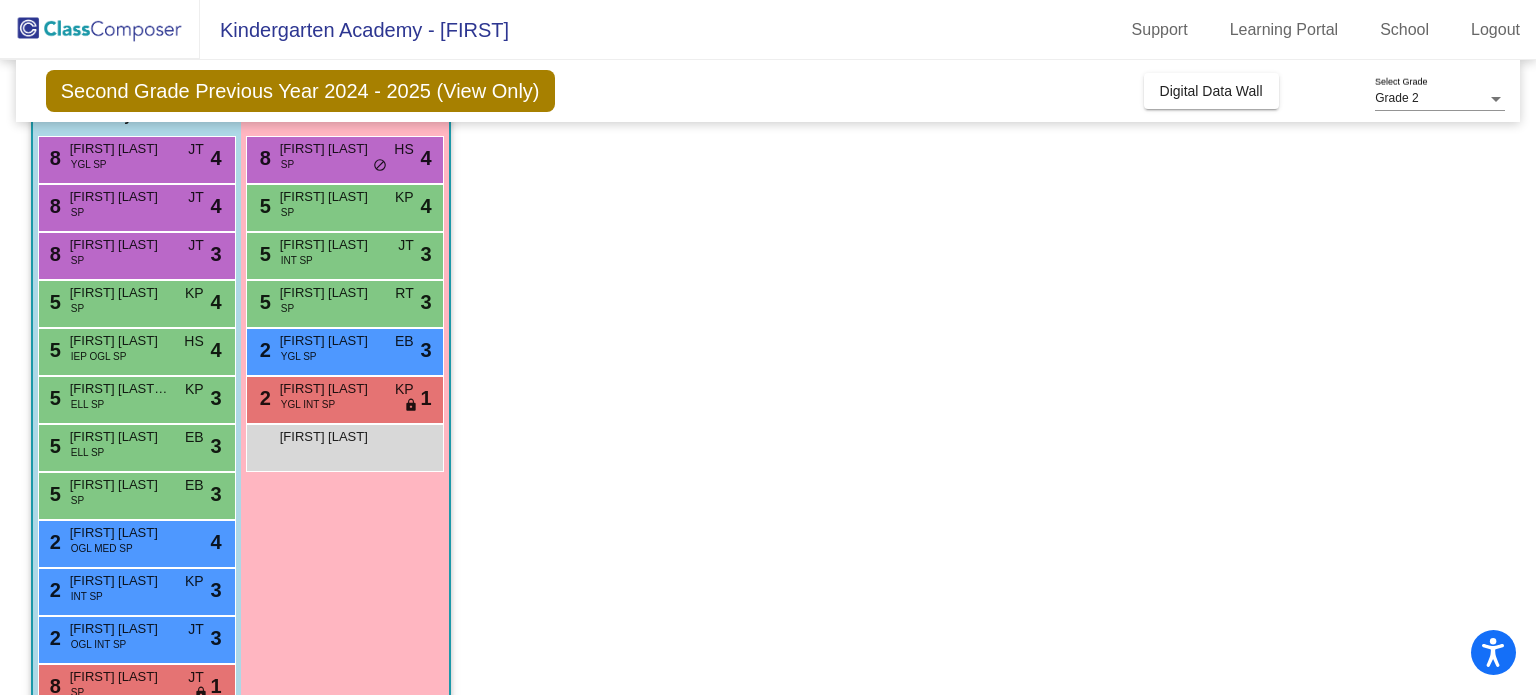scroll, scrollTop: 268, scrollLeft: 0, axis: vertical 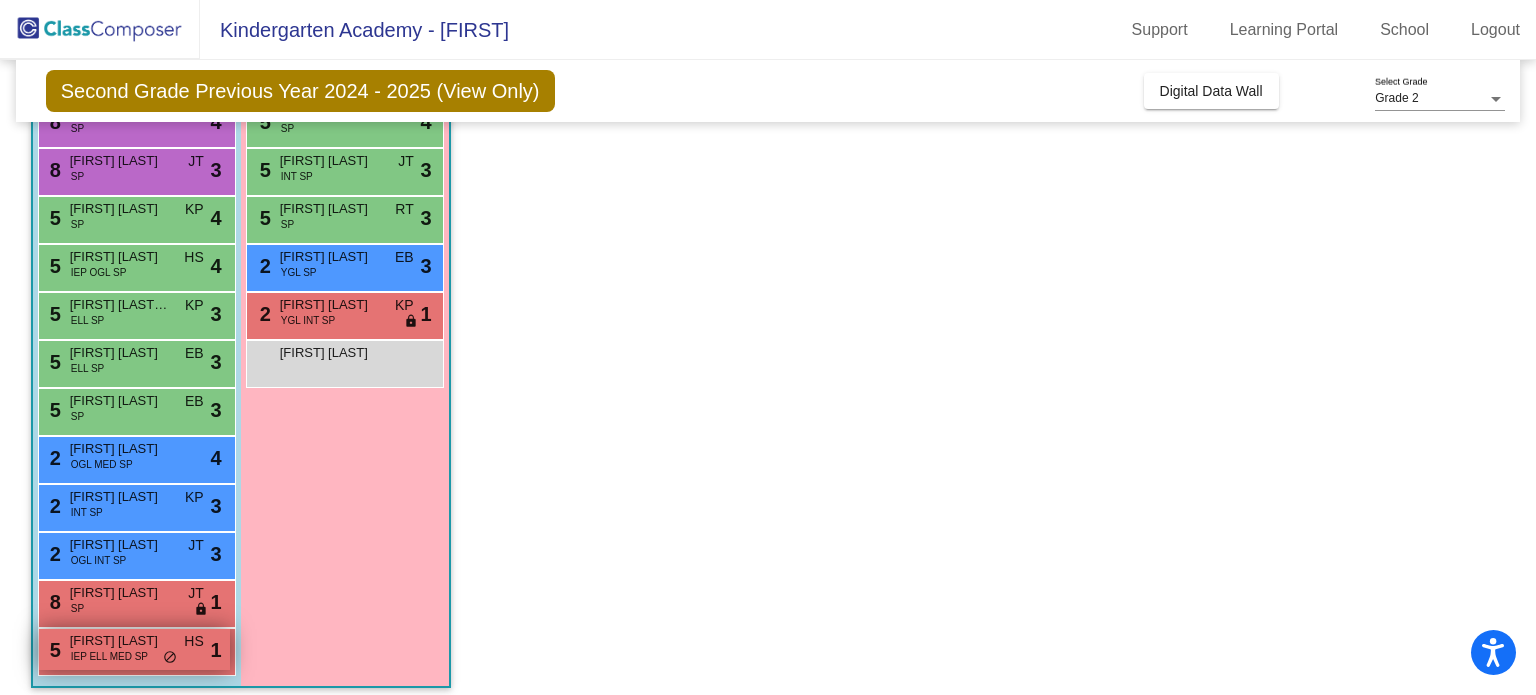 click on "IEP ELL MED SP" at bounding box center (109, 656) 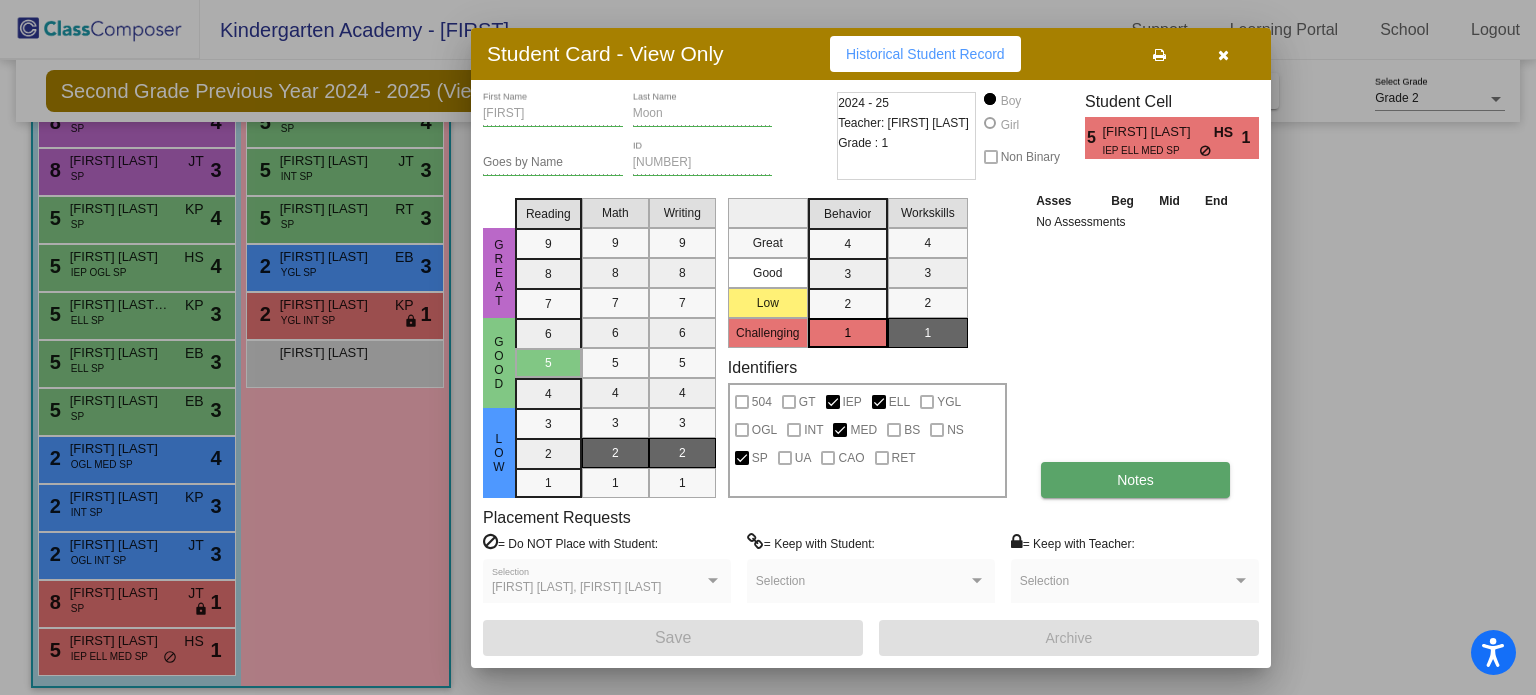 click on "Notes" at bounding box center [1135, 480] 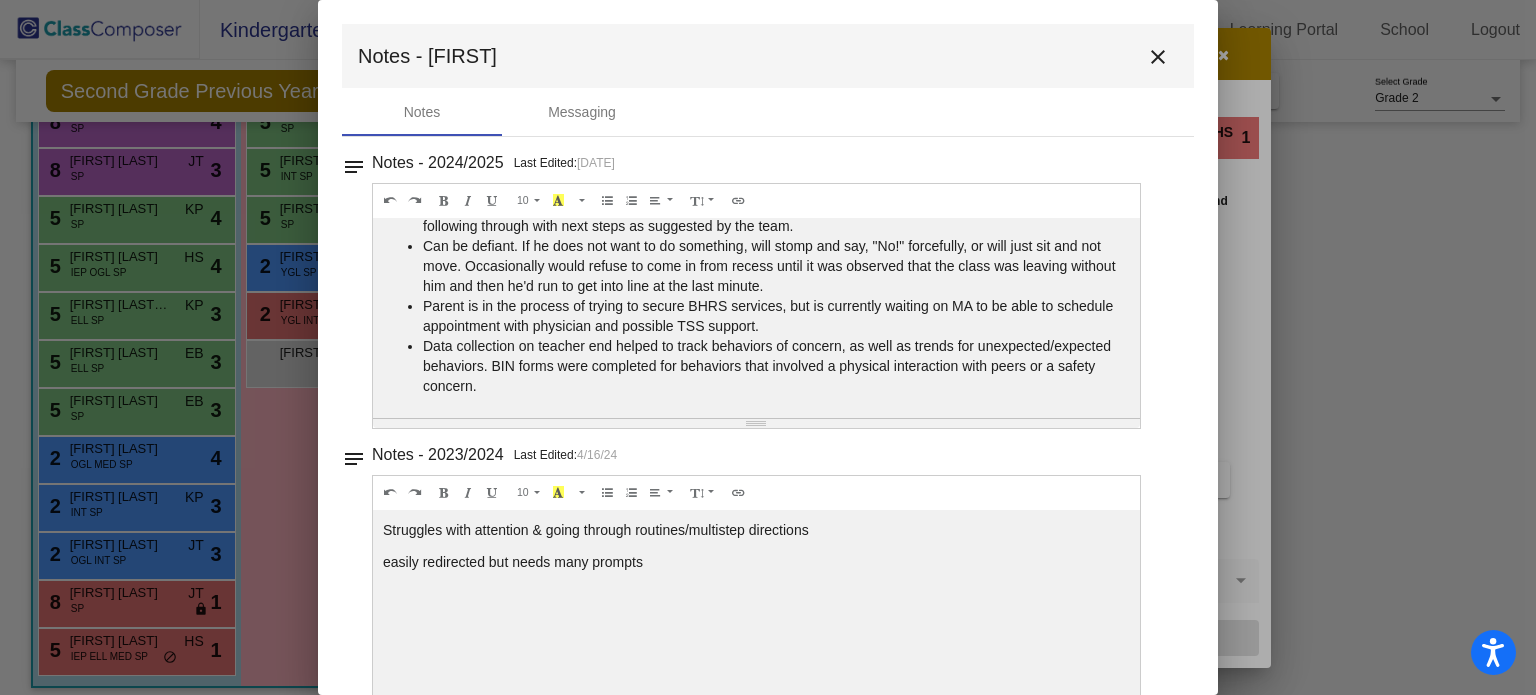 scroll, scrollTop: 492, scrollLeft: 0, axis: vertical 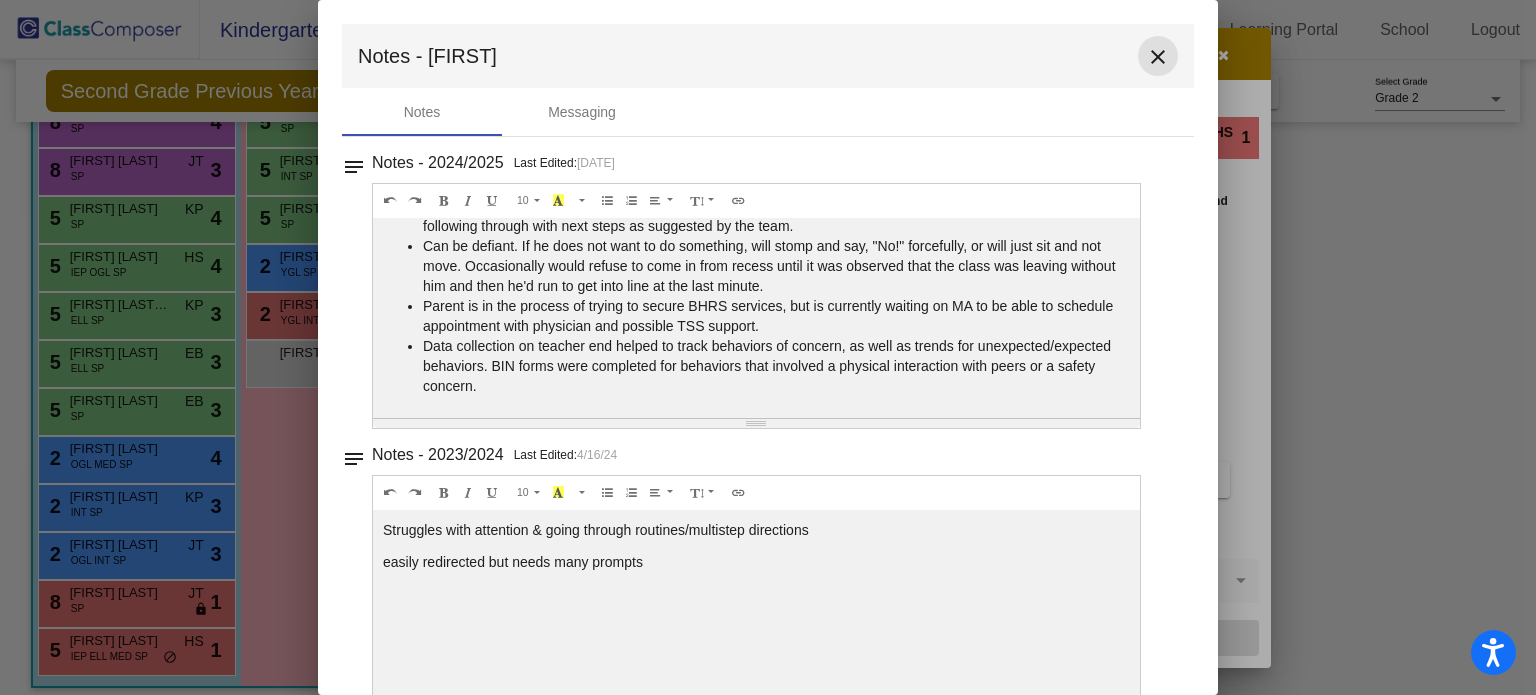 click on "close" at bounding box center [1158, 57] 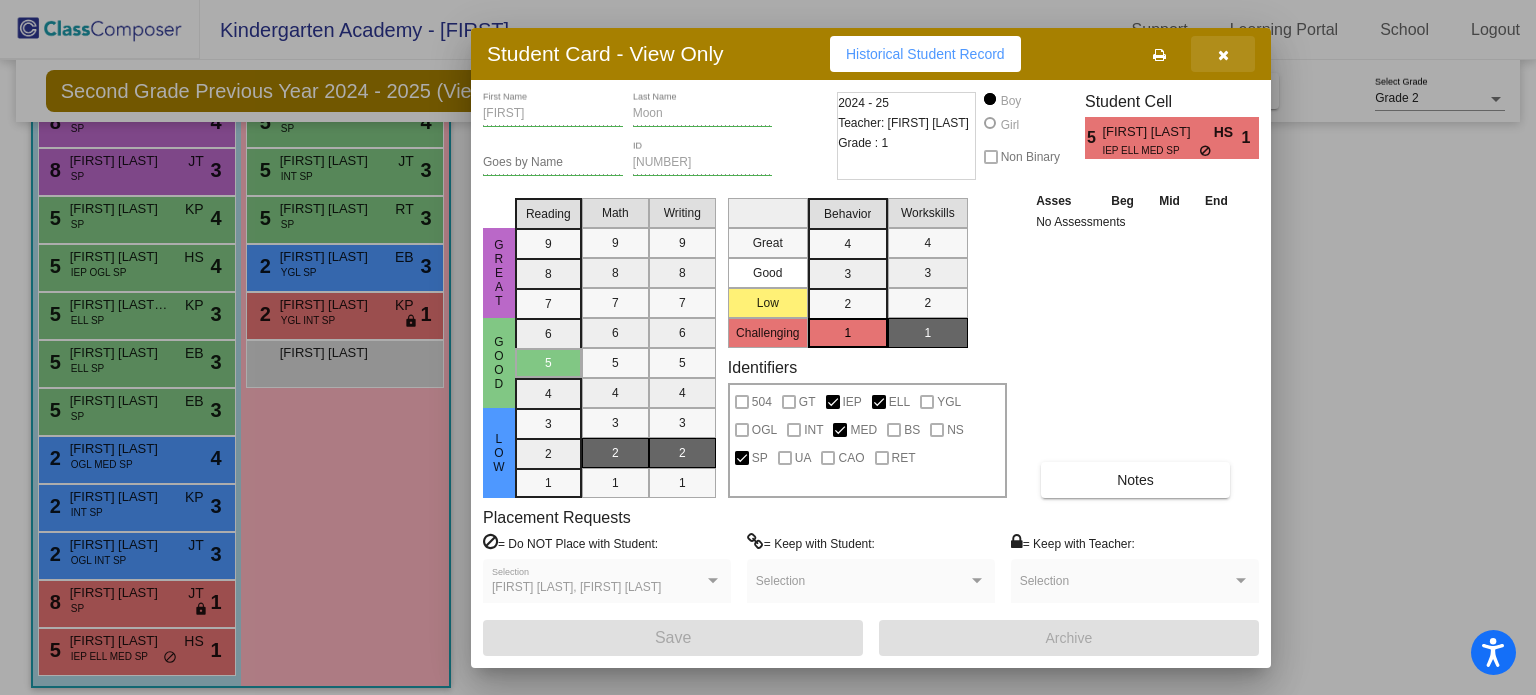 click at bounding box center (1223, 55) 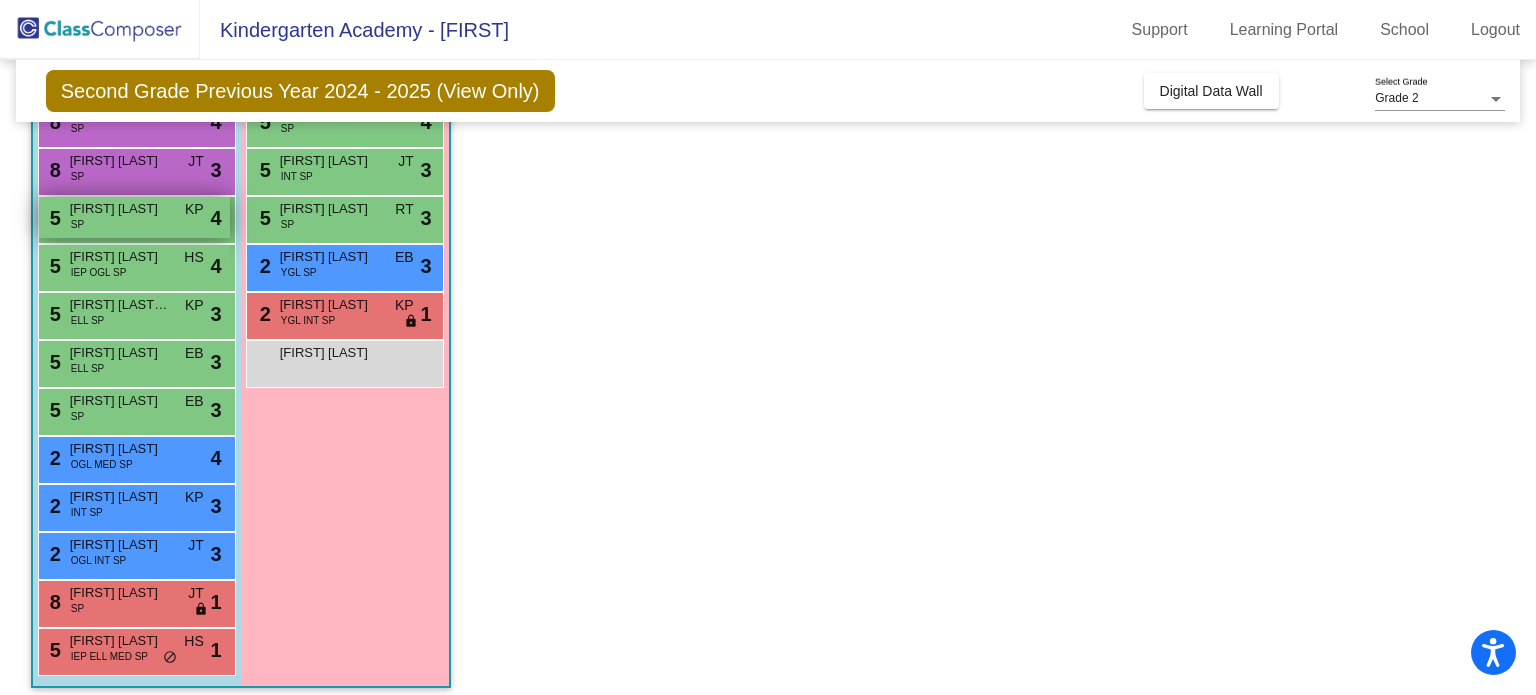 click on "[NUMBER] [FIRST] [LAST] SP KP lock do_not_disturb_alt 4" at bounding box center [134, 217] 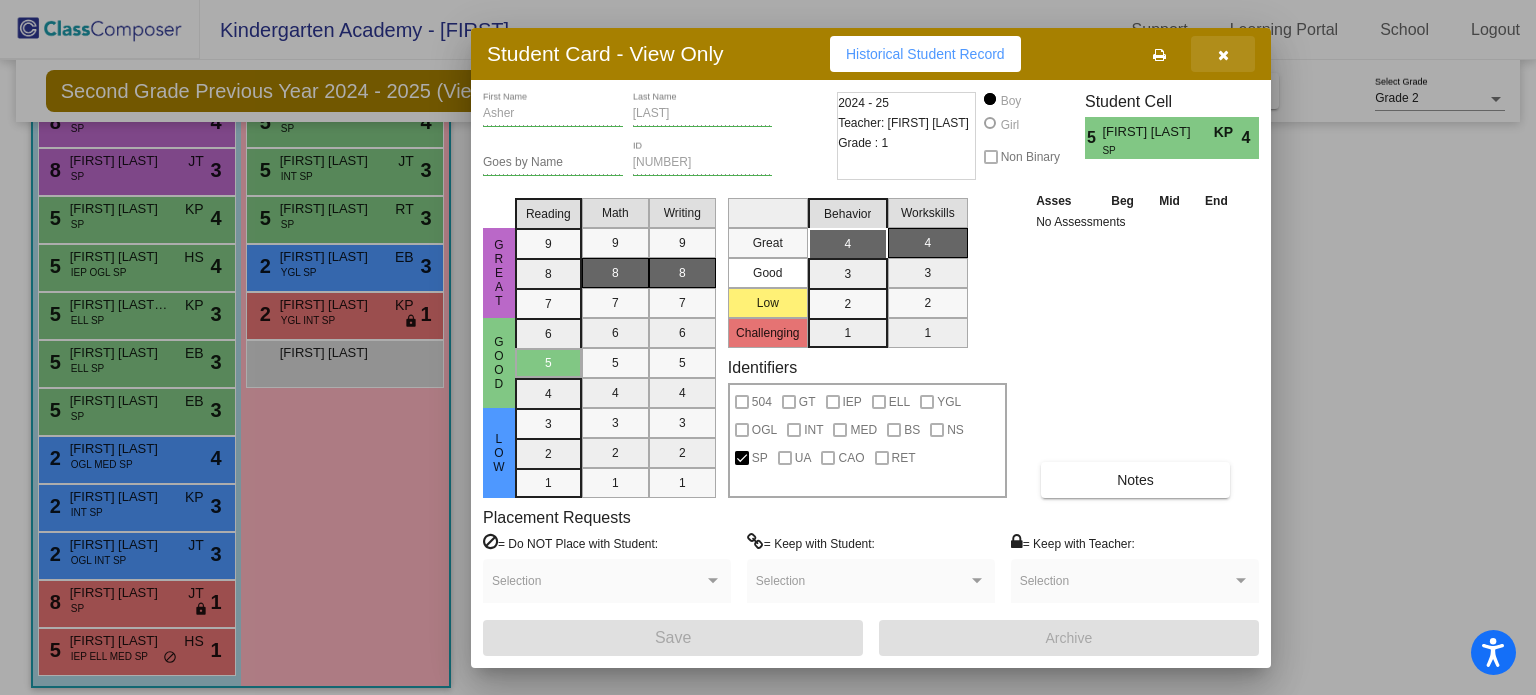 click at bounding box center (1223, 55) 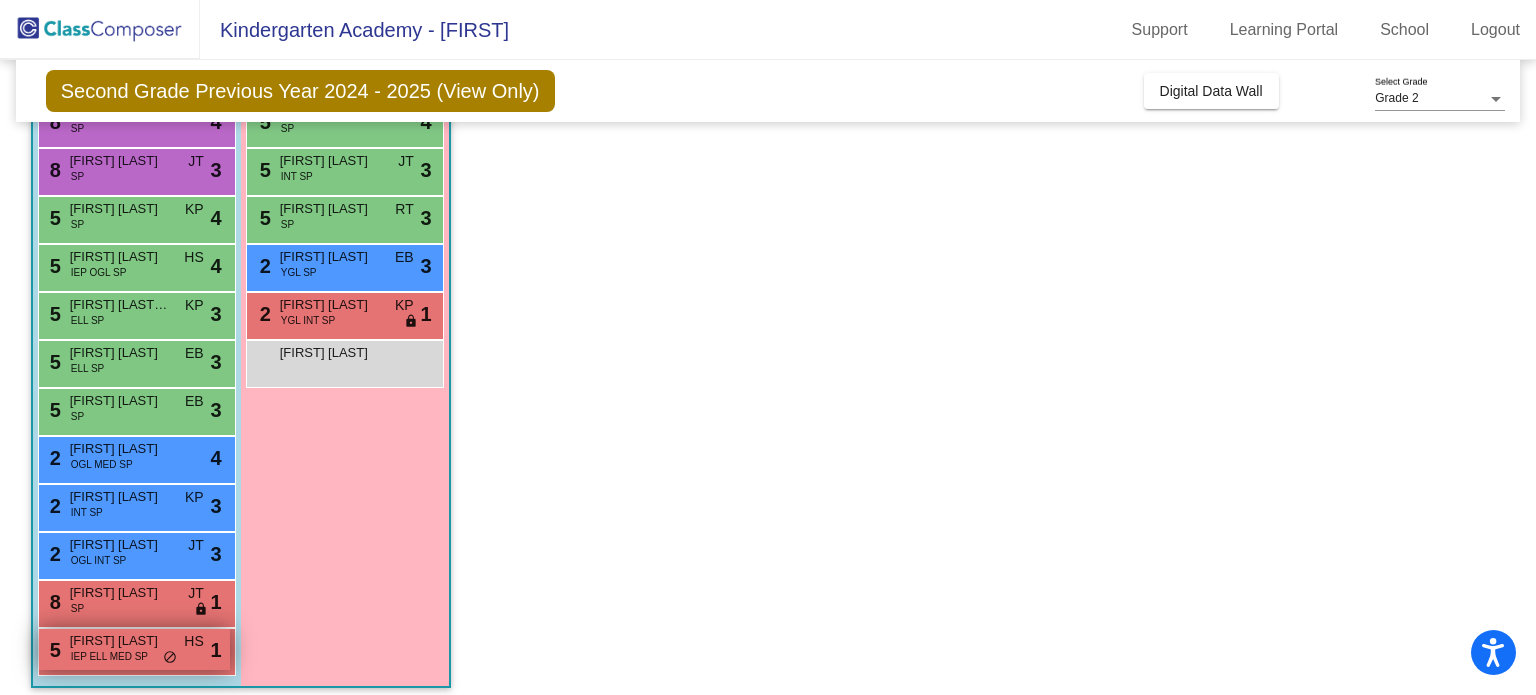 click on "do_not_disturb_alt" at bounding box center (170, 658) 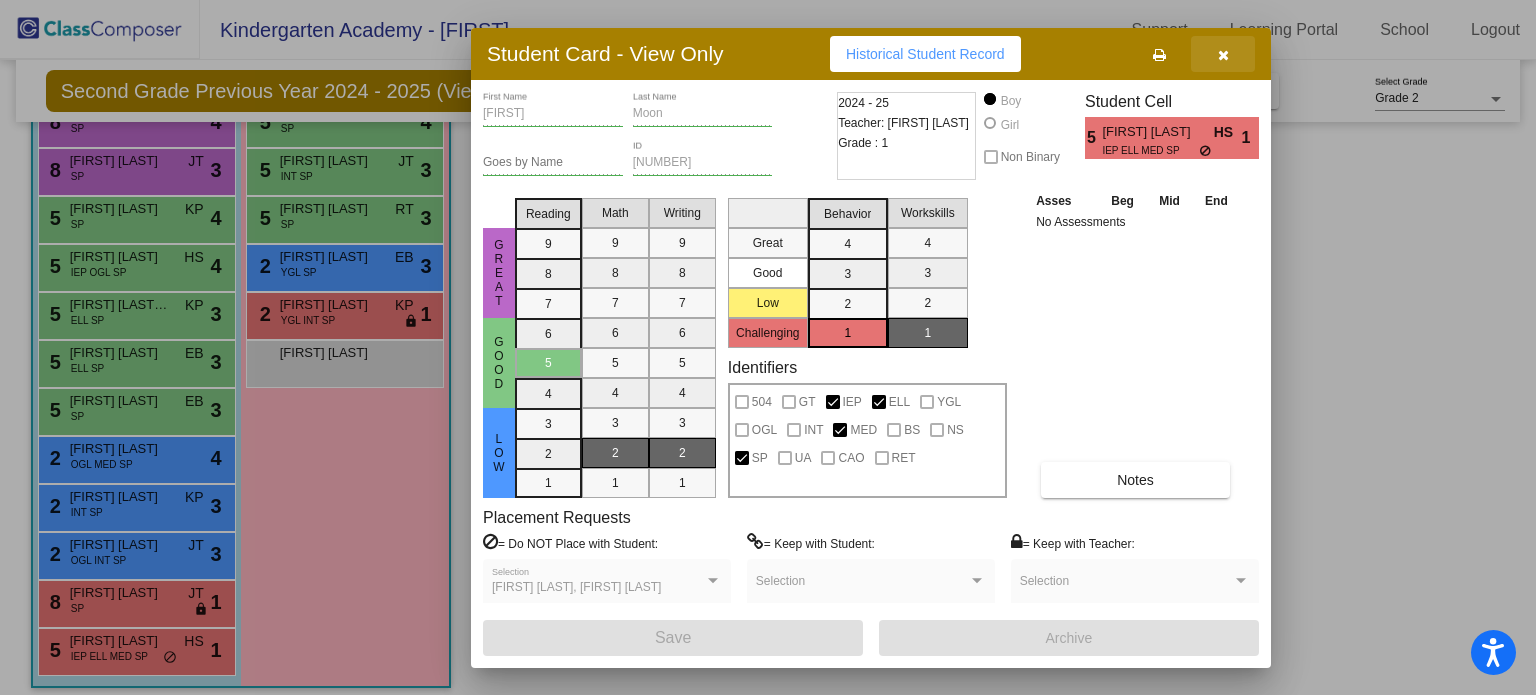 click at bounding box center [1223, 54] 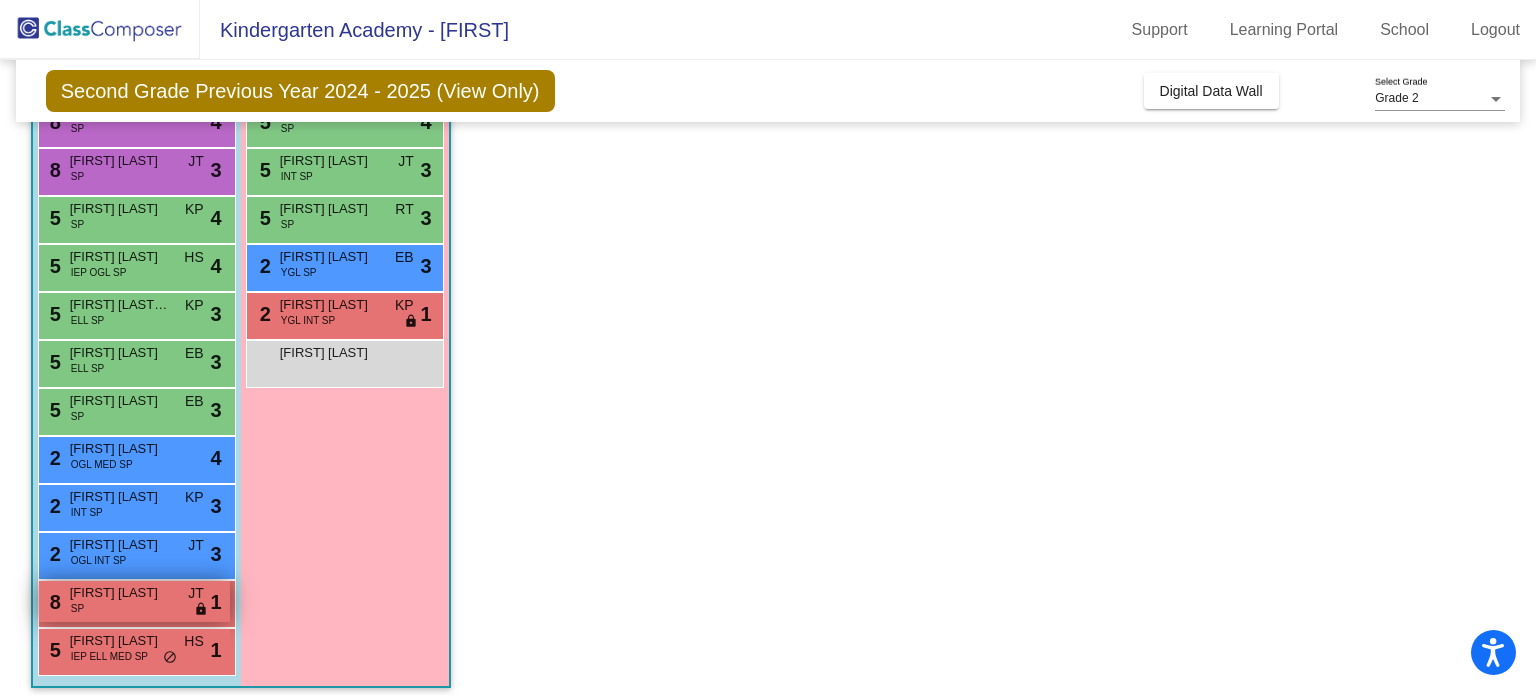 click on "[NUMBER] [FIRST] [LAST] SP JT lock do_not_disturb_alt 1" at bounding box center (134, 601) 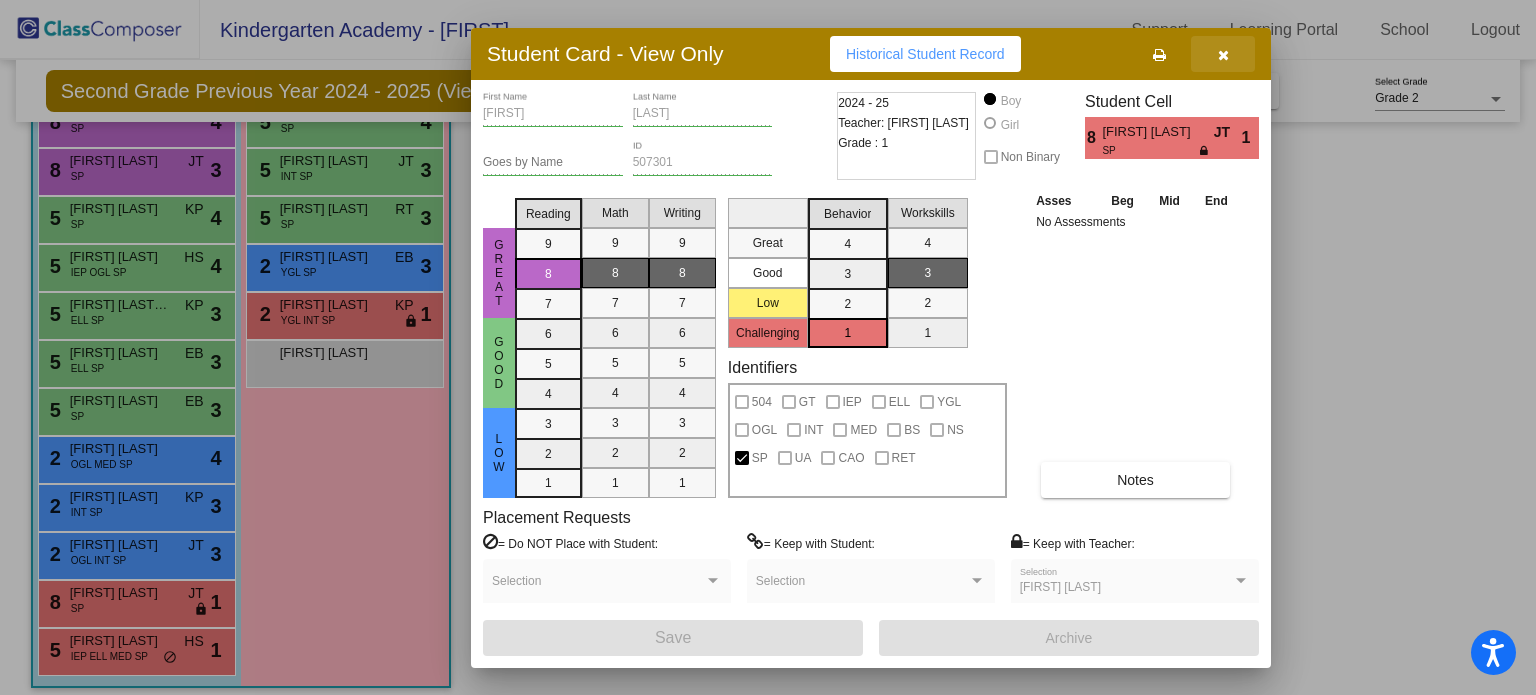 click at bounding box center (1223, 55) 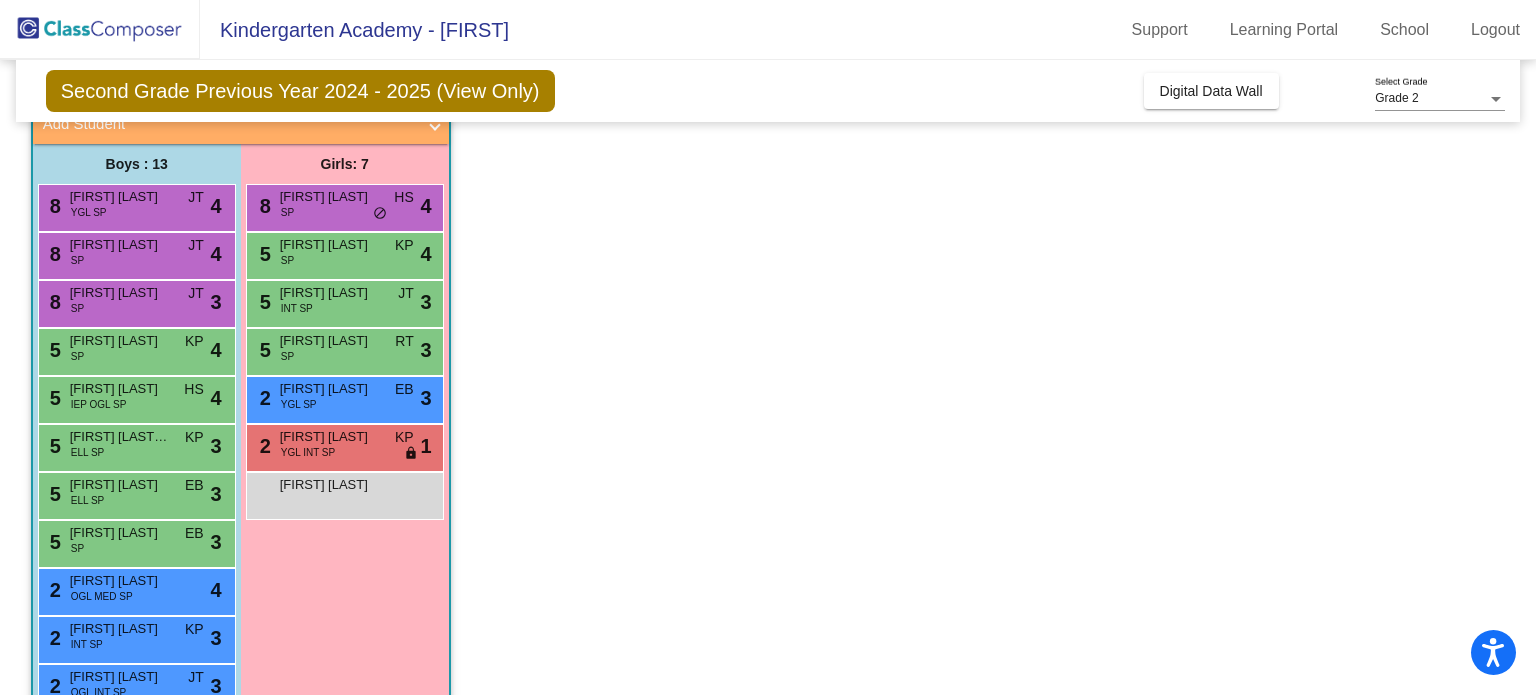 scroll, scrollTop: 128, scrollLeft: 0, axis: vertical 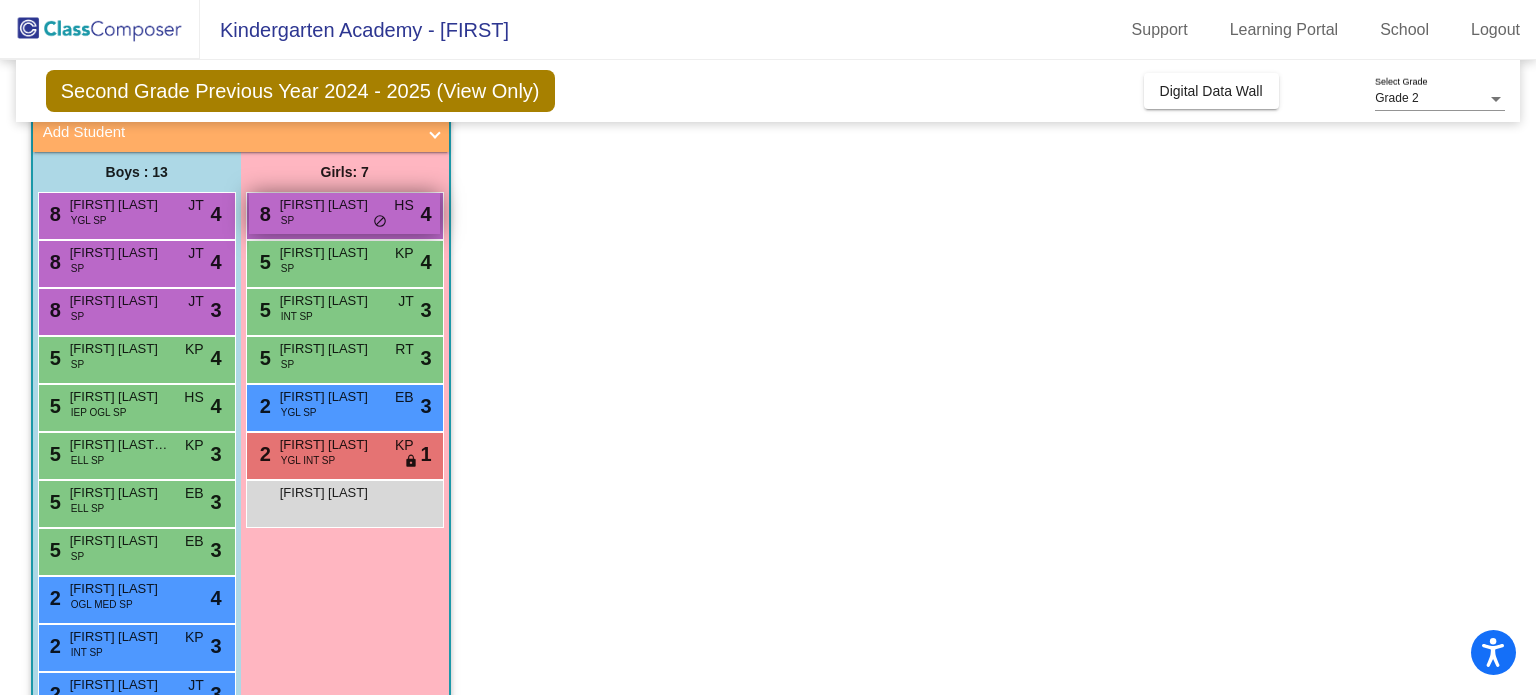click on "do_not_disturb_alt" at bounding box center [380, 222] 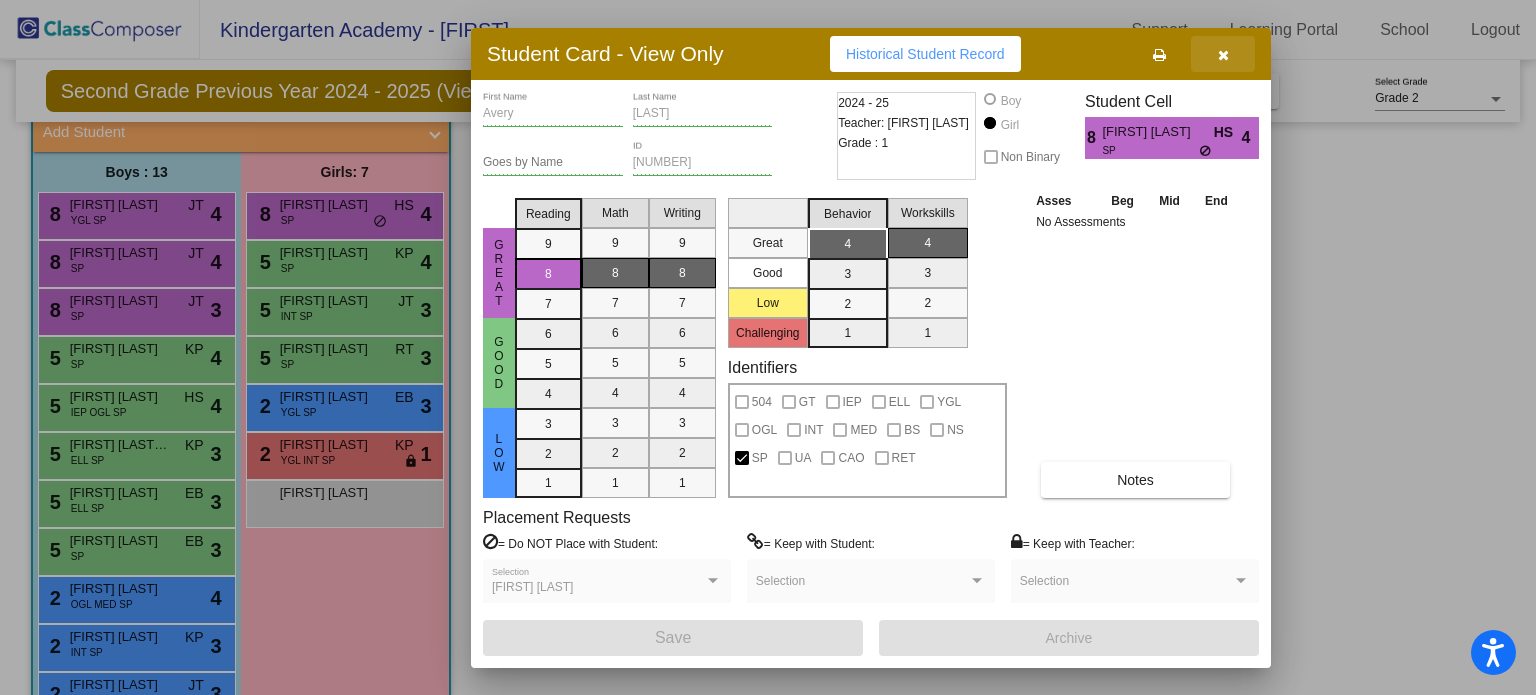 click at bounding box center (1223, 55) 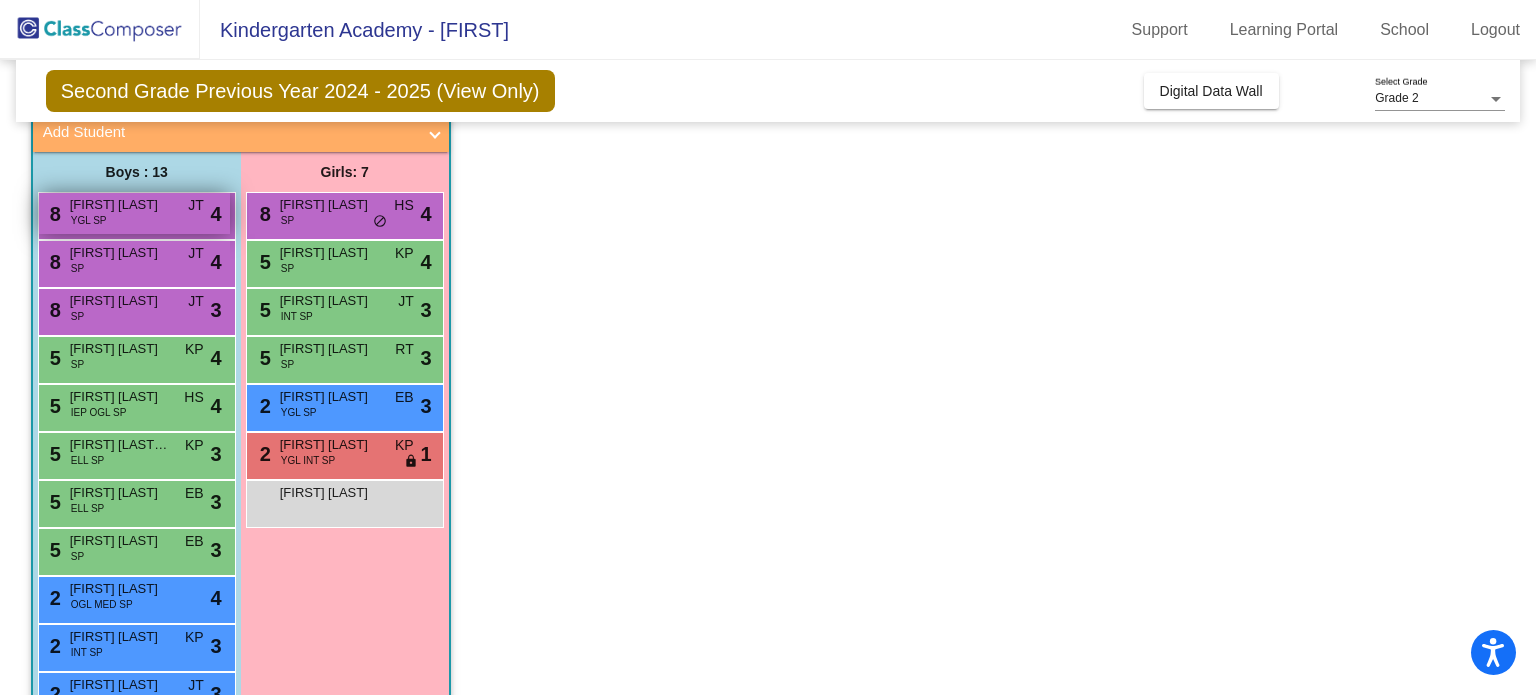 click on "8 [FIRST] [LAST] YGL SP JT lock do_not_disturb_alt 4" at bounding box center [134, 213] 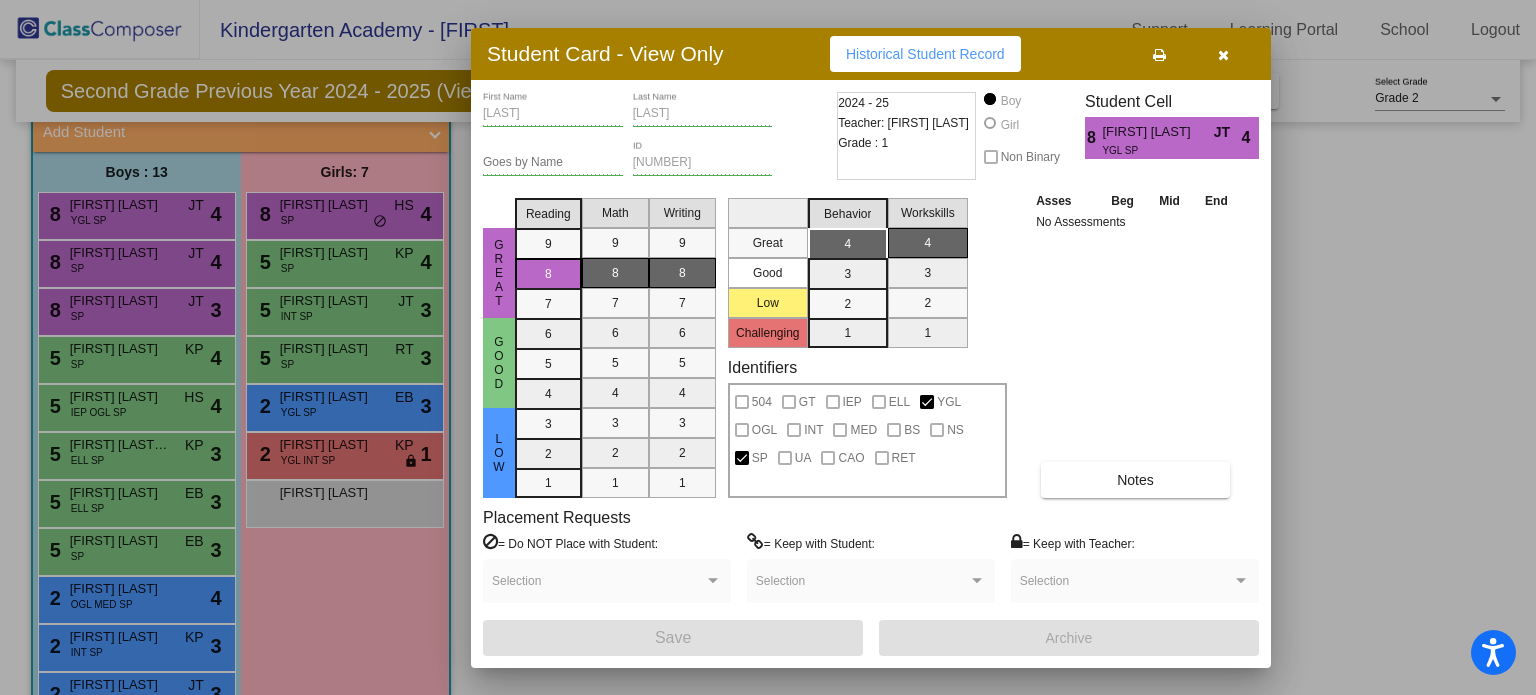 click at bounding box center [1223, 55] 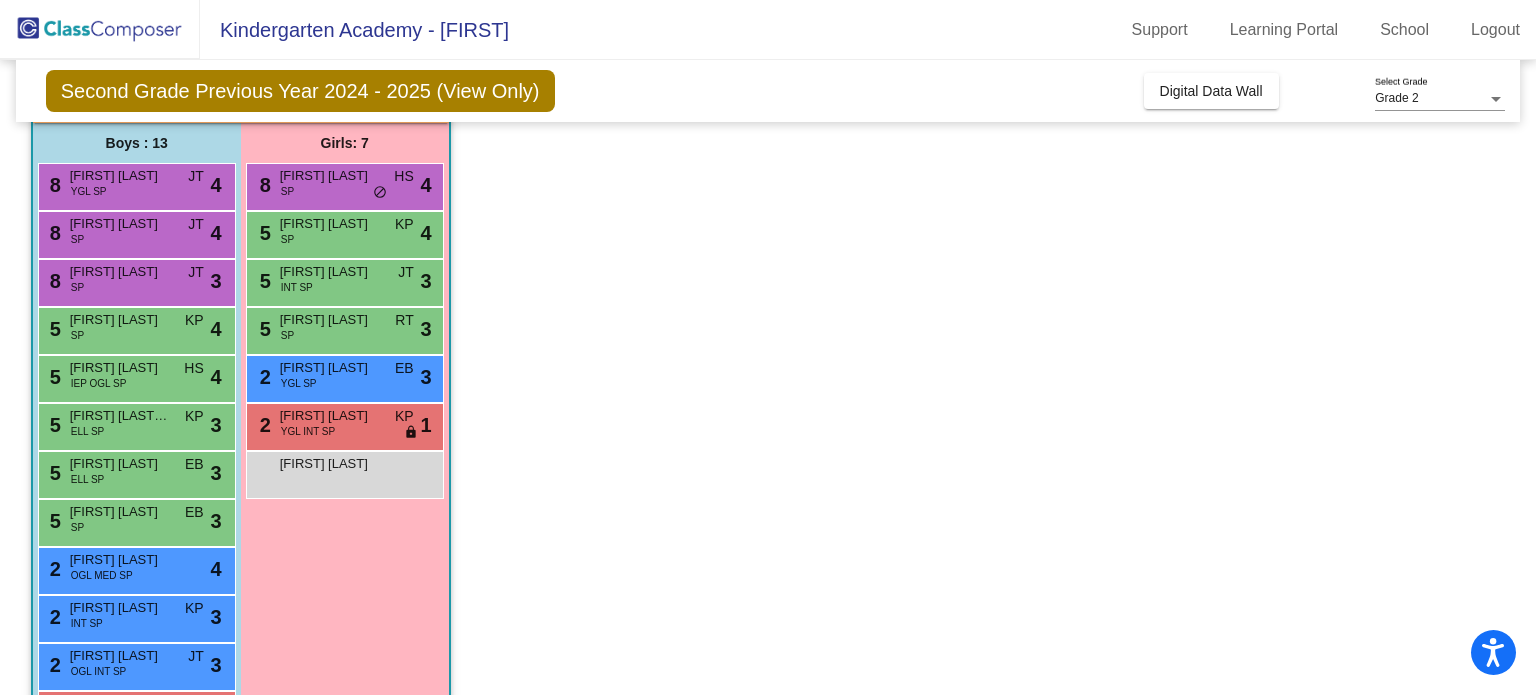 scroll, scrollTop: 160, scrollLeft: 0, axis: vertical 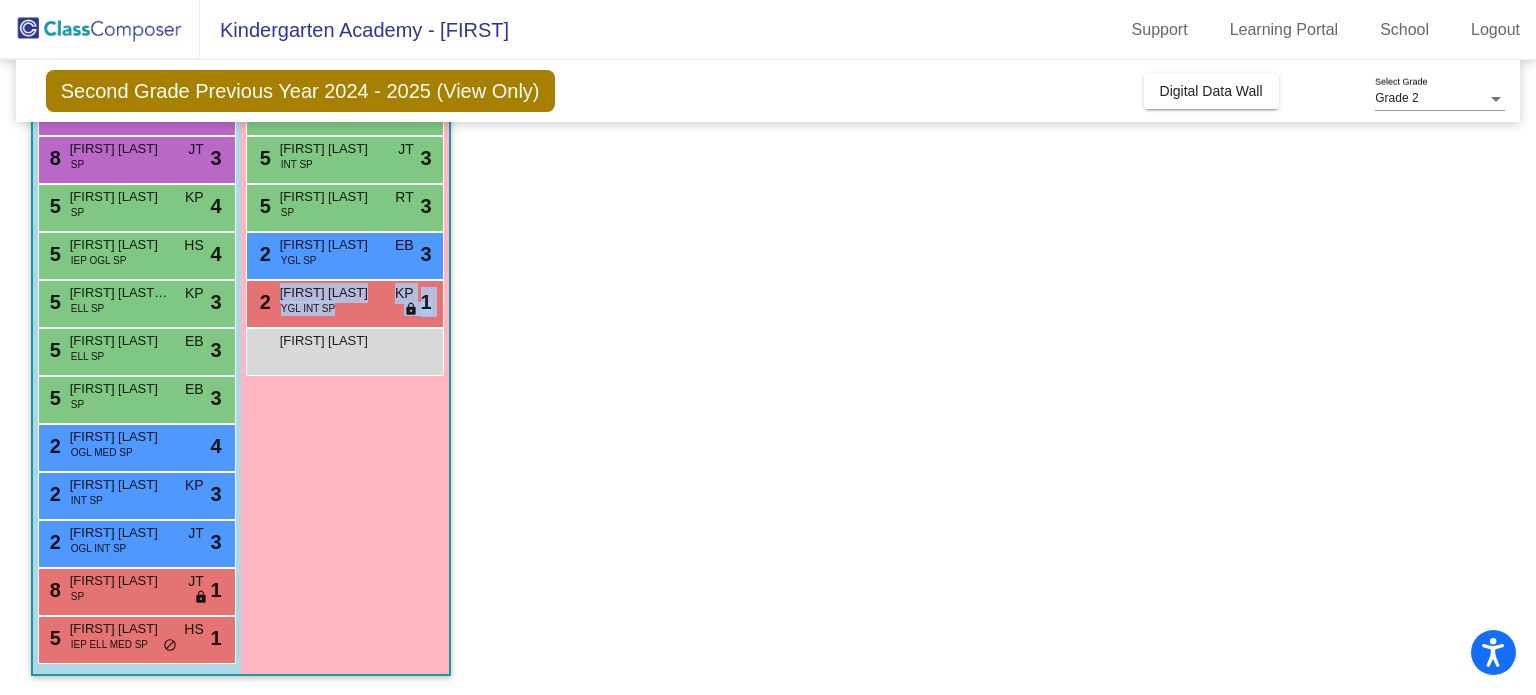 drag, startPoint x: 1476, startPoint y: 391, endPoint x: 1436, endPoint y: 323, distance: 78.892334 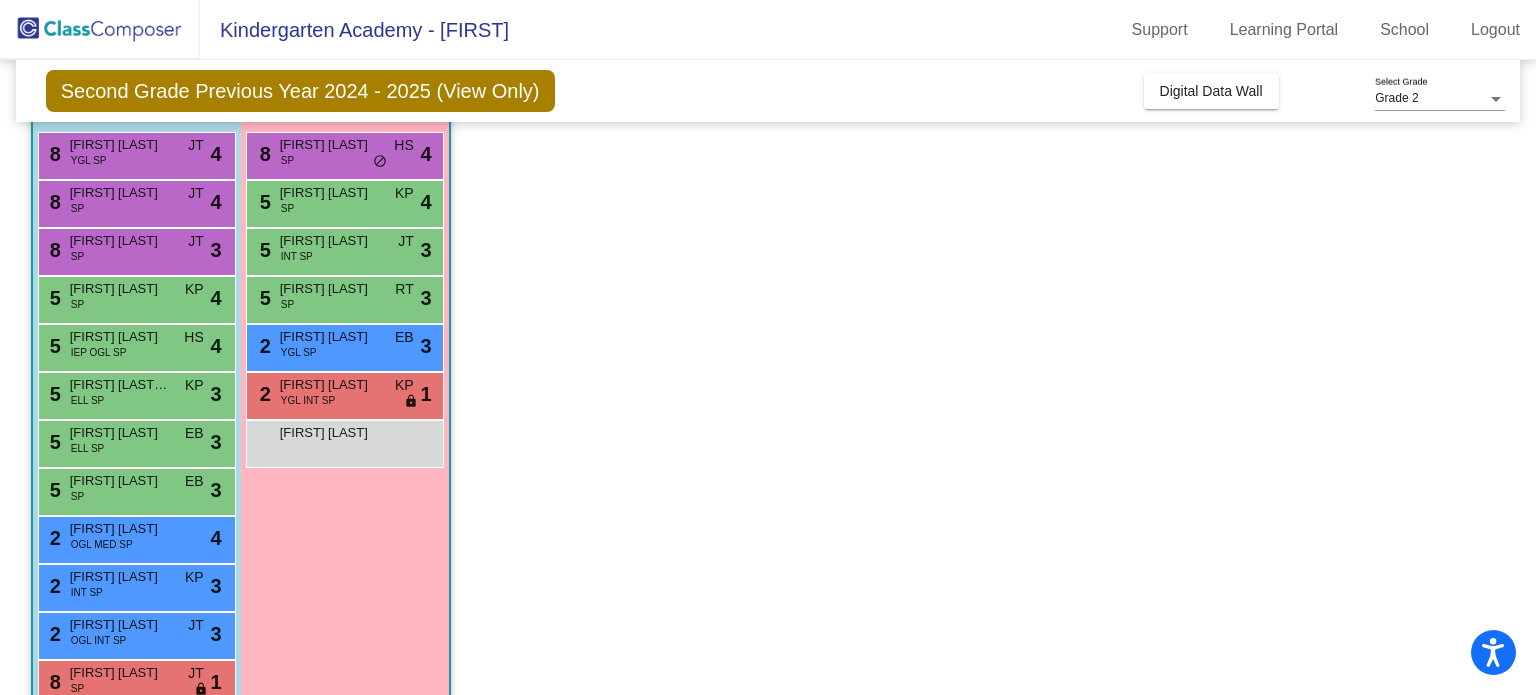 scroll, scrollTop: 180, scrollLeft: 0, axis: vertical 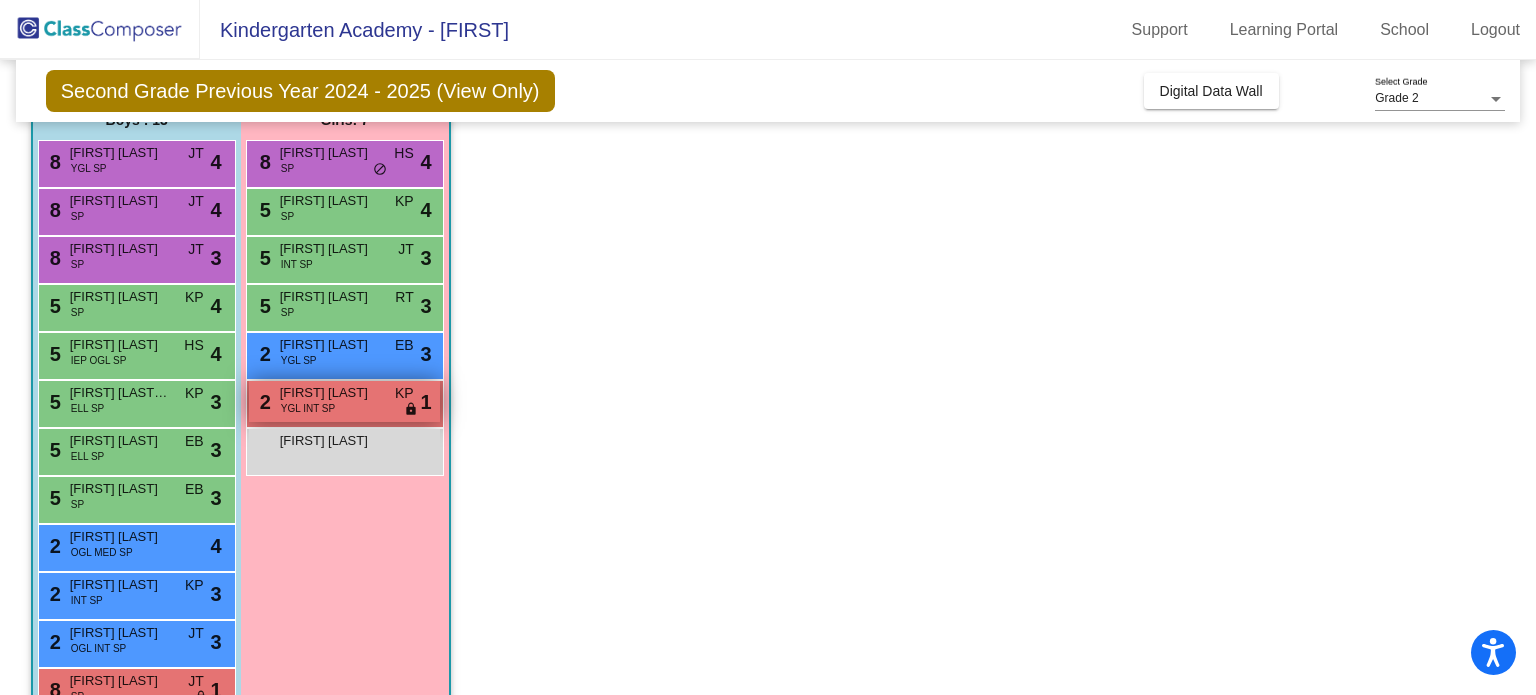 click on "[NUMBER] [FIRST] [LAST] YGL INT SP KP lock do_not_disturb_alt 1" at bounding box center [344, 401] 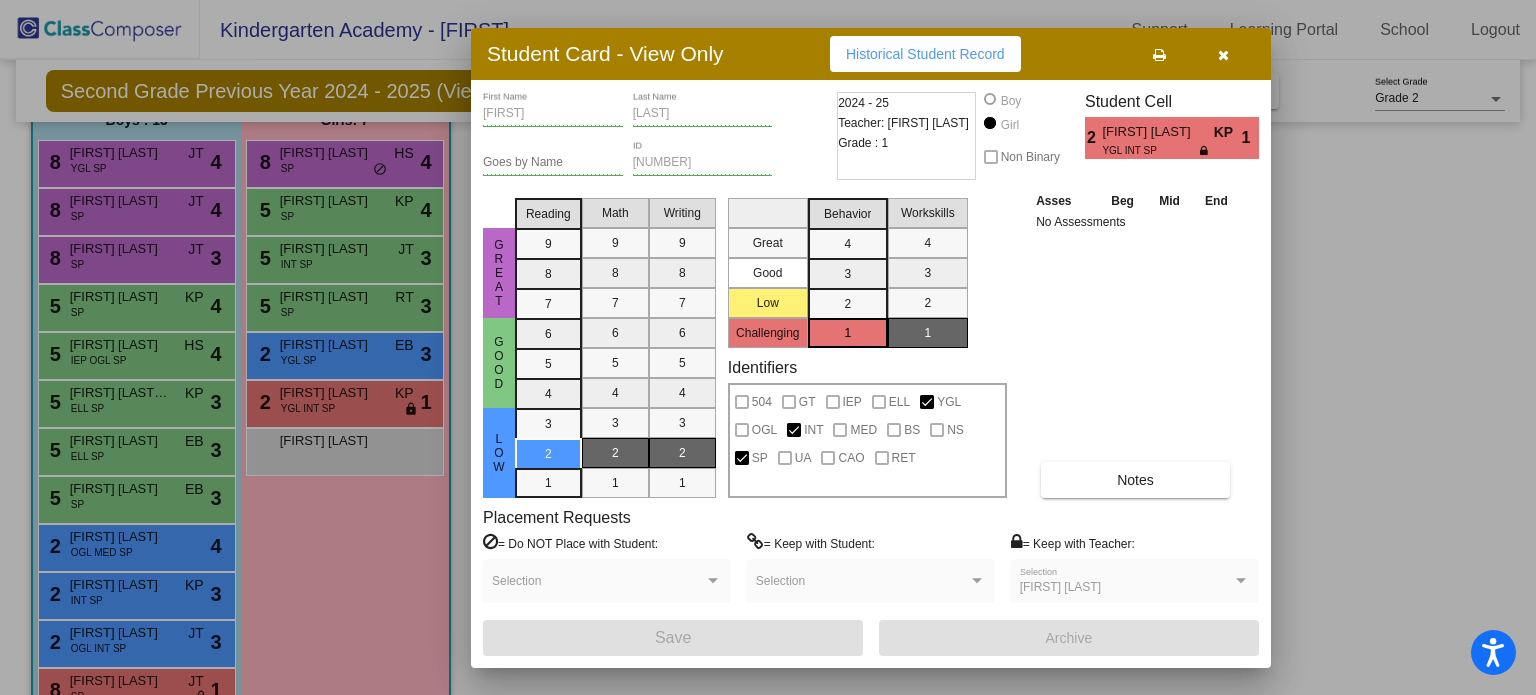 click at bounding box center (1223, 55) 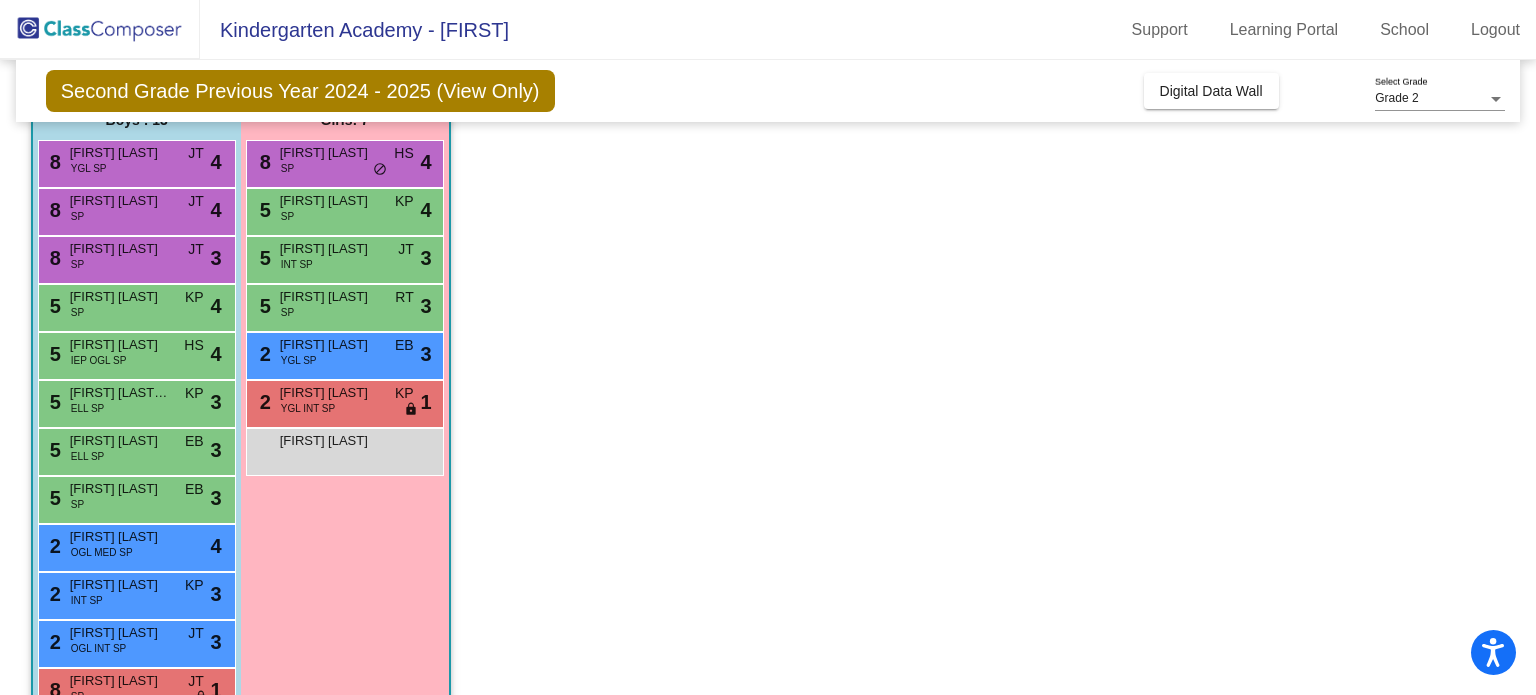 click on "Class 9 - [CITY] 2 picture_as_pdf [FIRST] [LAST] Add Student First Name Last Name Student Id (Recommended)  Boy  Girl  Non Binary Add Close  Boys : 13  8 [FIRST] [LAST] YGL SP JT lock do_not_disturb_alt 4 8 [FIRST] [LAST] SP JT lock do_not_disturb_alt 4 8 [FIRST] [LAST] SP JT lock do_not_disturb_alt 3 5 [FIRST] [LAST] IEP OGL SP HS lock do_not_disturb_alt 4 5 [FIRST] [LAST] ELL SP KP lock do_not_disturb_alt 3 5 [FIRST] [LAST] ELL SP EB lock do_not_disturb_alt 3 5 [FIRST] [LAST] SP EB lock do_not_disturb_alt 3 2 [FIRST] [LAST] OGL MED SP lock do_not_disturb_alt 4 2 [FIRST] [LAST] INT SP KP lock do_not_disturb_alt 3 2 [FIRST] [LAST] OGL INT SP JT lock do_not_disturb_alt 3 8 [FIRST] [LAST] SP JT lock do_not_disturb_alt 1 5 [FIRST] [LAST] IEP ELL MED SP HS lock do_not_disturb_alt 1 Girls: 7 8 [FIRST] [LAST] SP HS lock do_not_disturb_alt 4 5 [FIRST] [LAST] SP KP lock do_not_disturb_alt 4 5 [FIRST] [LAST] INT SP JT lock do_not_disturb_alt 3 5 SP RT lock" 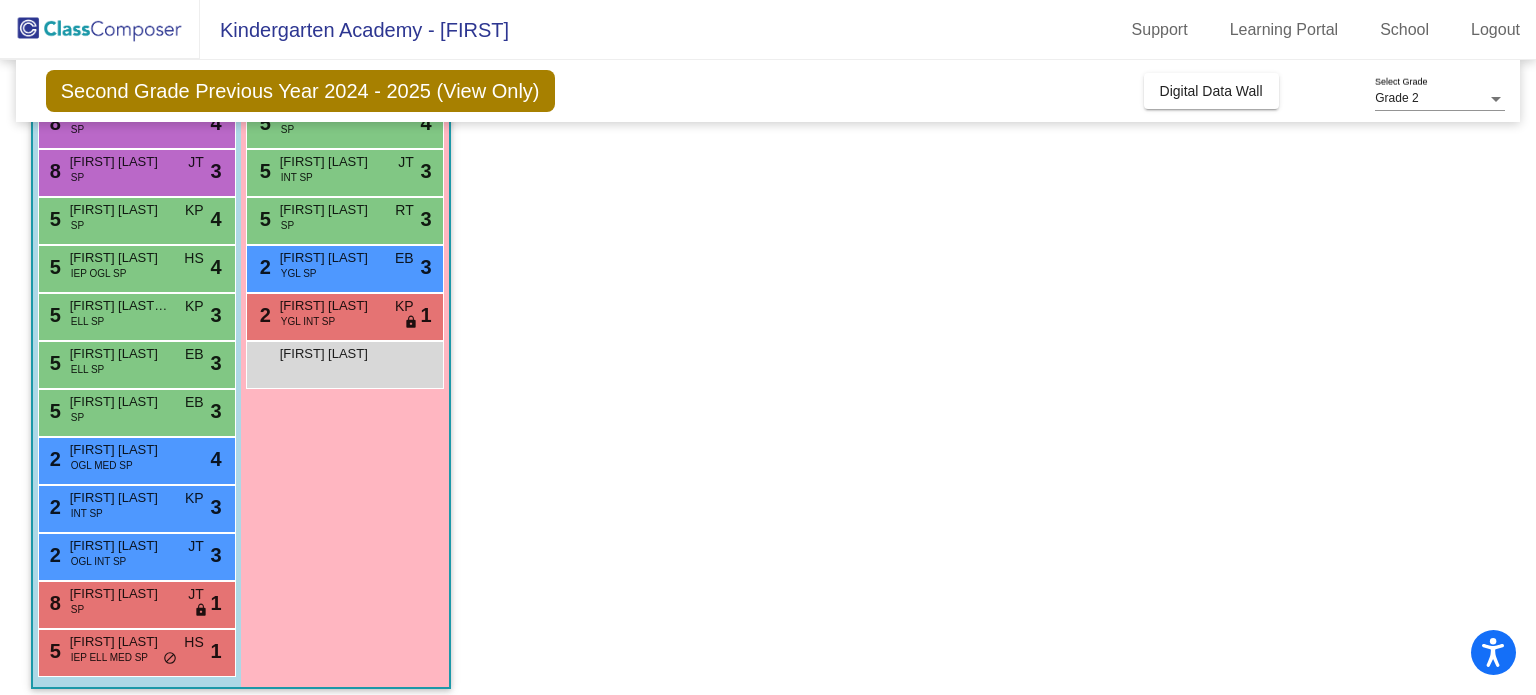 scroll, scrollTop: 280, scrollLeft: 0, axis: vertical 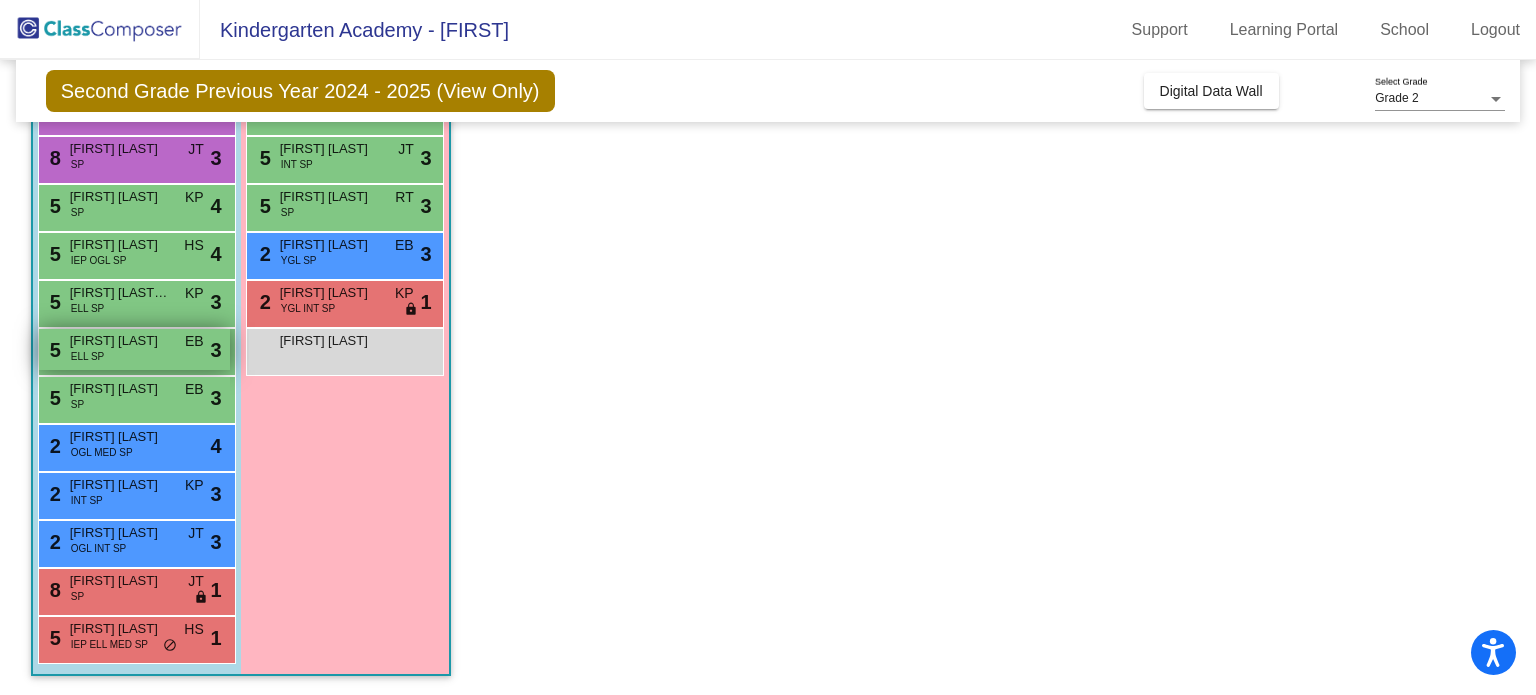 click on "5 [FIRST] [LAST] ELL SP EB lock do_not_disturb_alt 3" at bounding box center (134, 349) 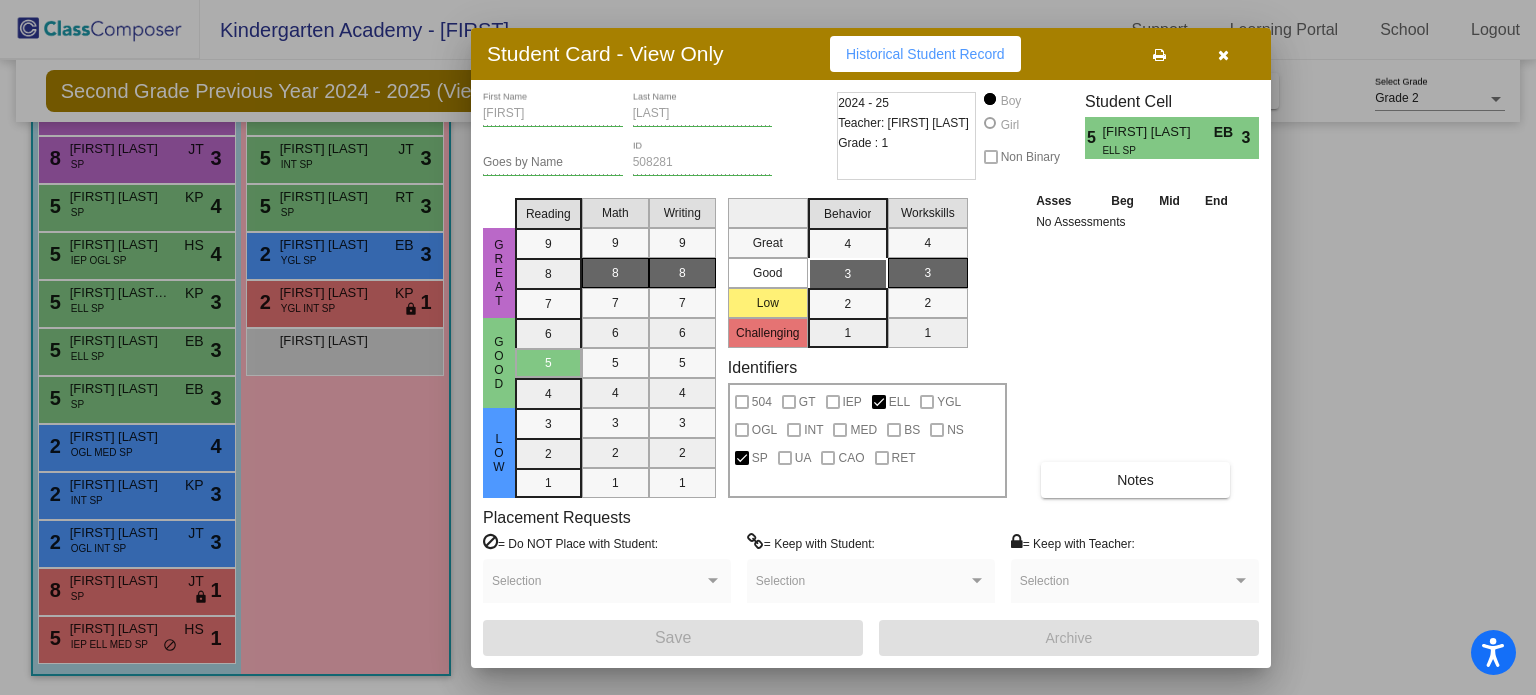 click at bounding box center [1223, 54] 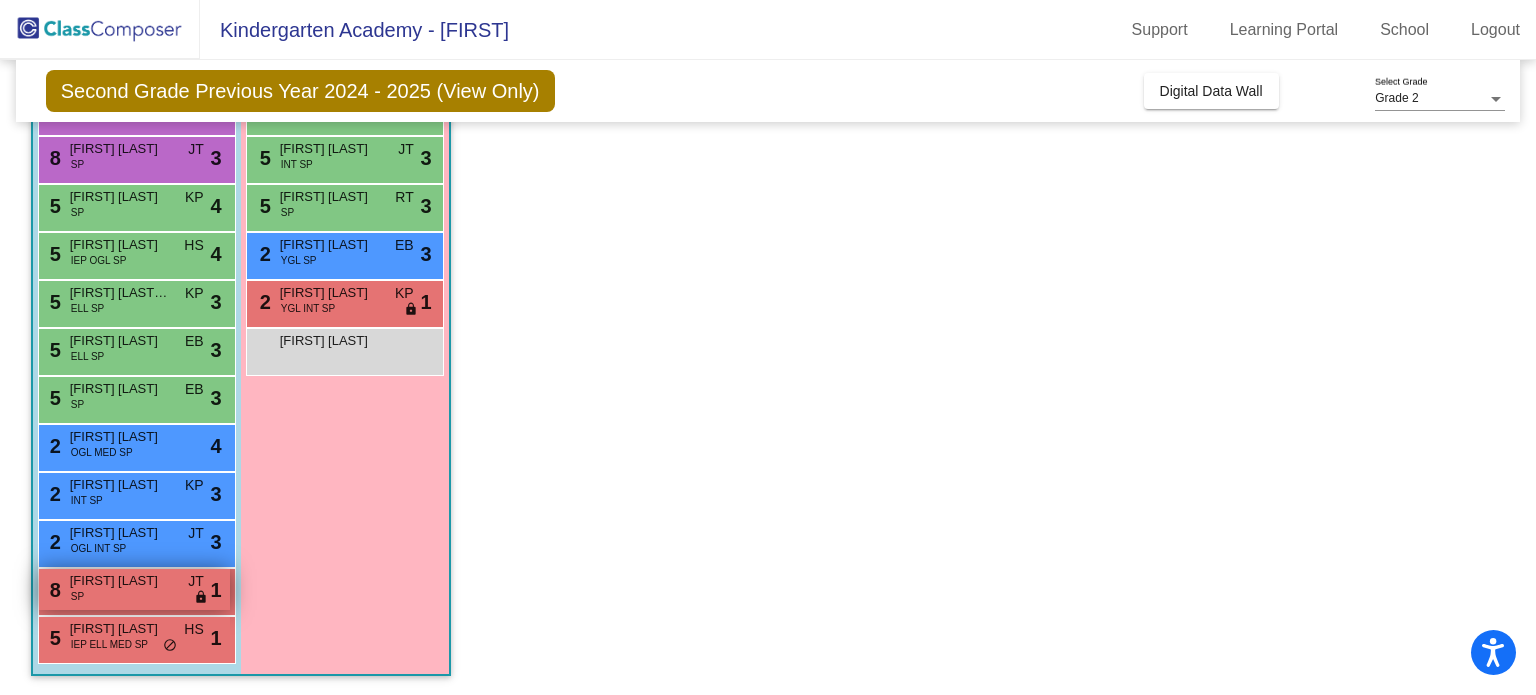 click on "[NUMBER] [FIRST] [LAST] SP JT lock do_not_disturb_alt 1" at bounding box center [134, 589] 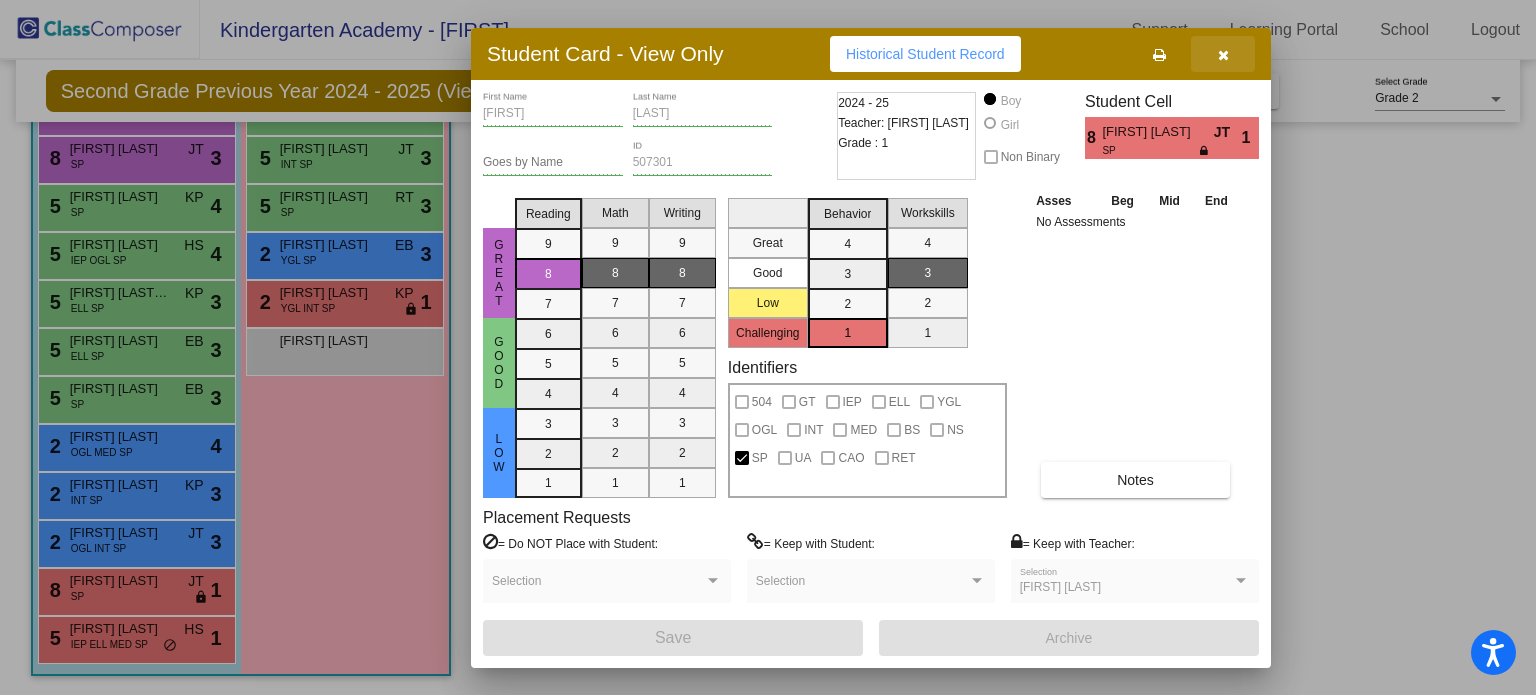 click at bounding box center [1223, 55] 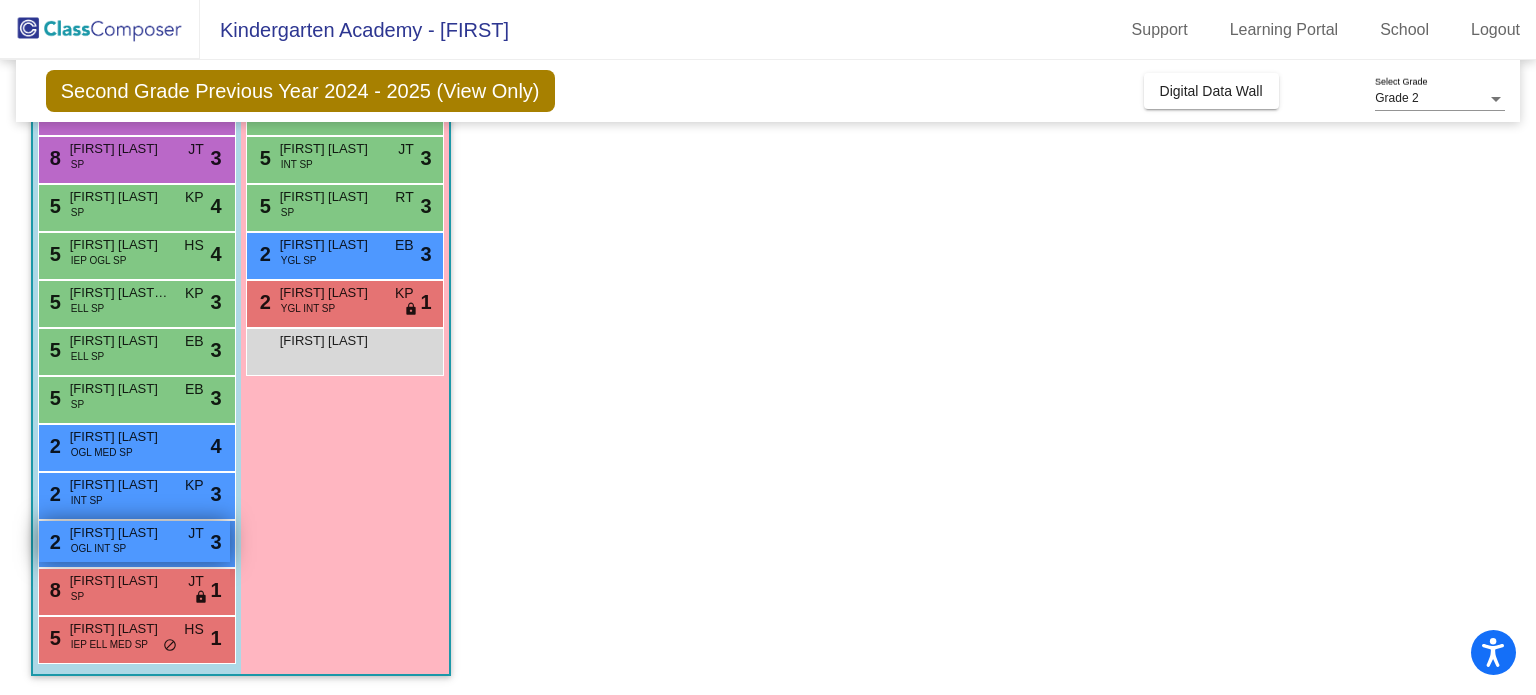 click on "[NUMBER] [FIRST] [LAST] OGL INT SP JT lock do_not_disturb_alt 3" at bounding box center (134, 541) 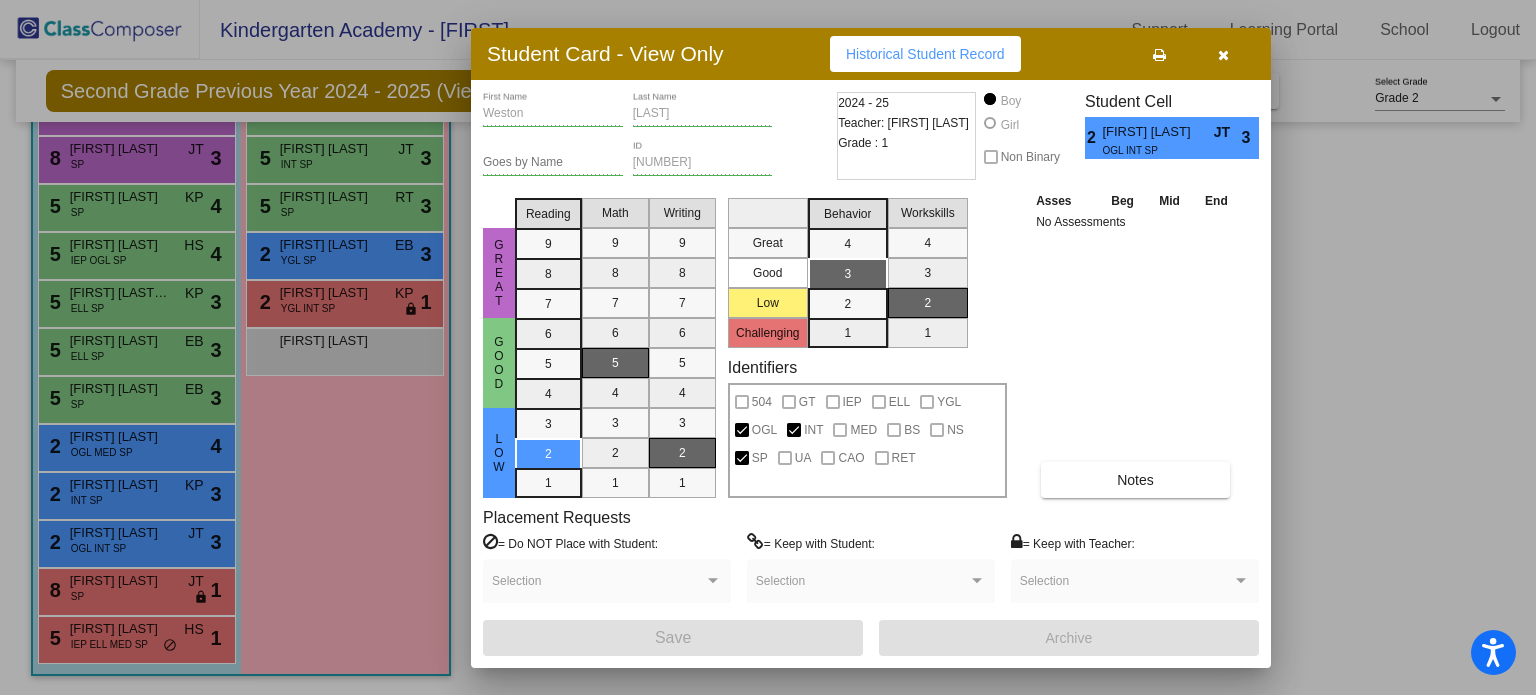 click at bounding box center [1223, 54] 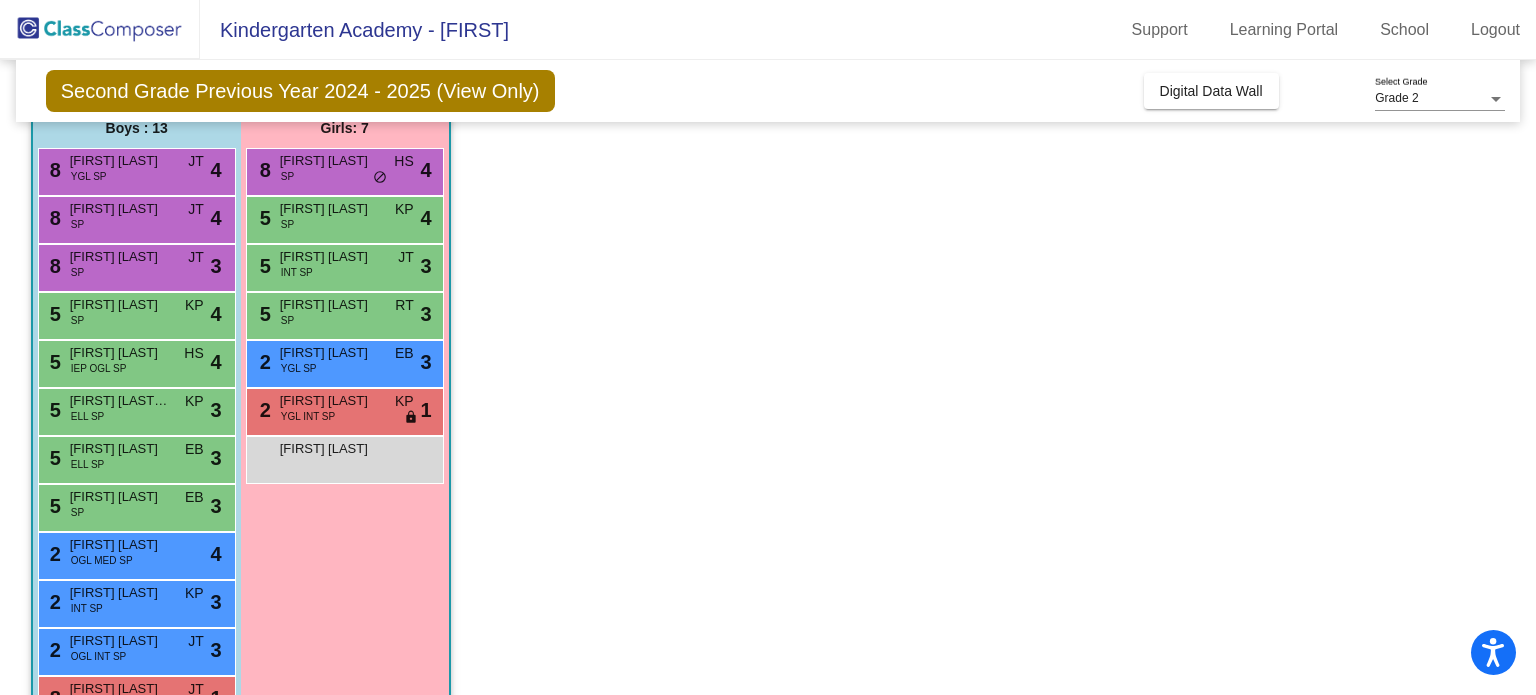 scroll, scrollTop: 168, scrollLeft: 0, axis: vertical 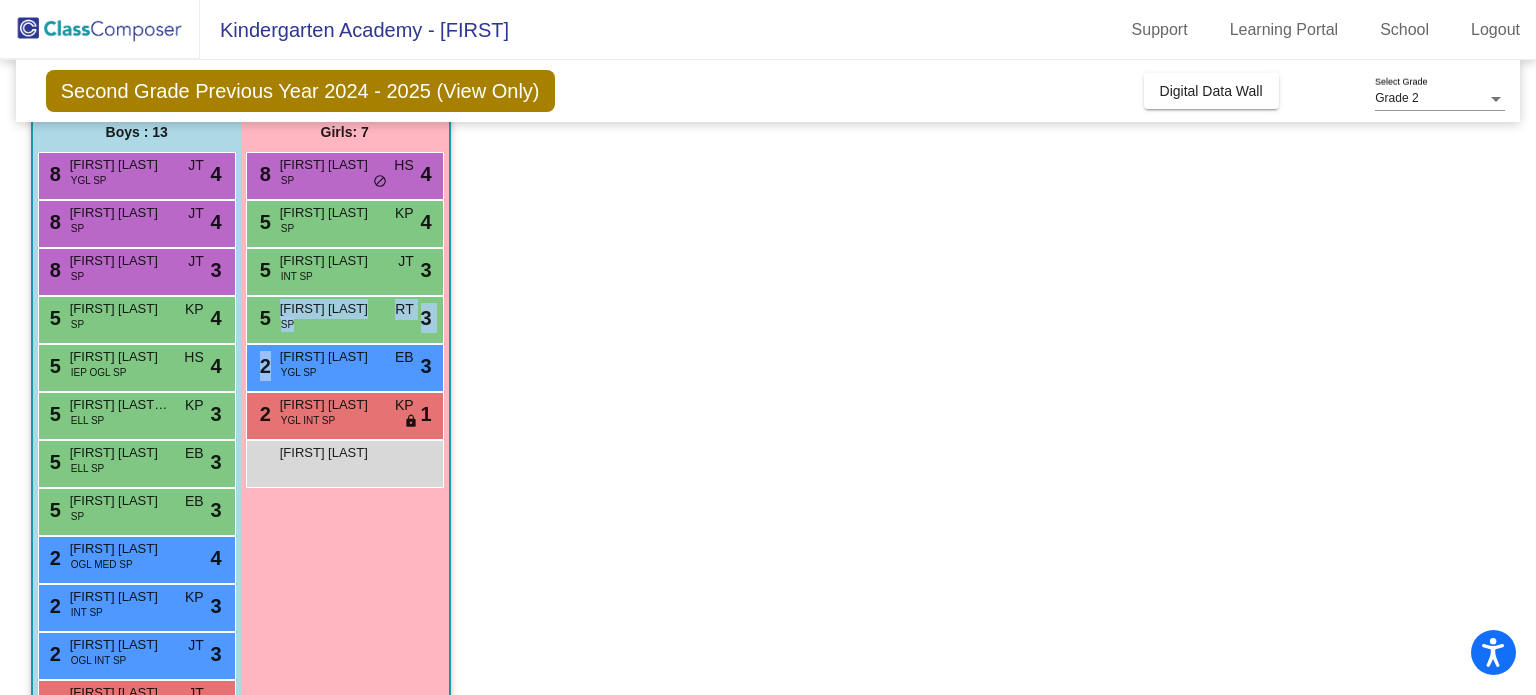 drag, startPoint x: 1481, startPoint y: 340, endPoint x: 1482, endPoint y: 353, distance: 13.038404 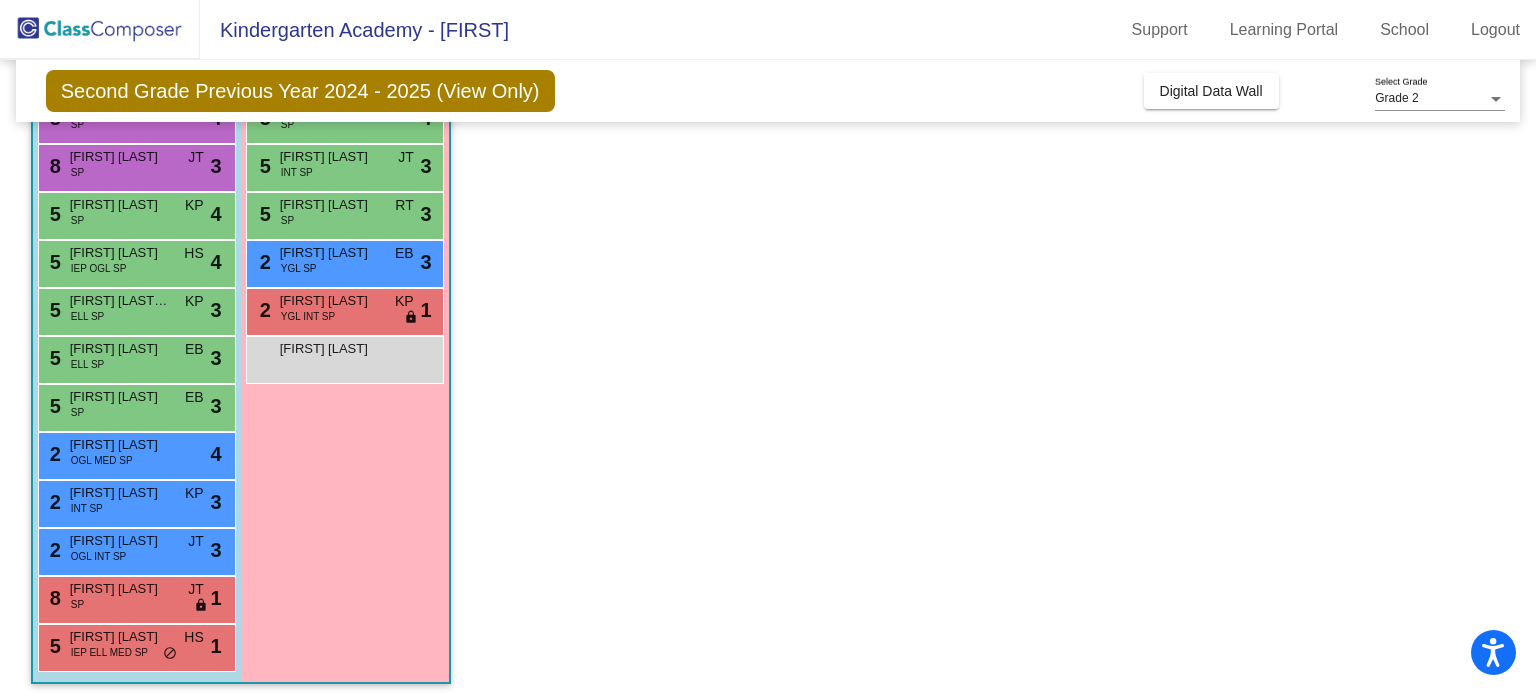 scroll, scrollTop: 280, scrollLeft: 0, axis: vertical 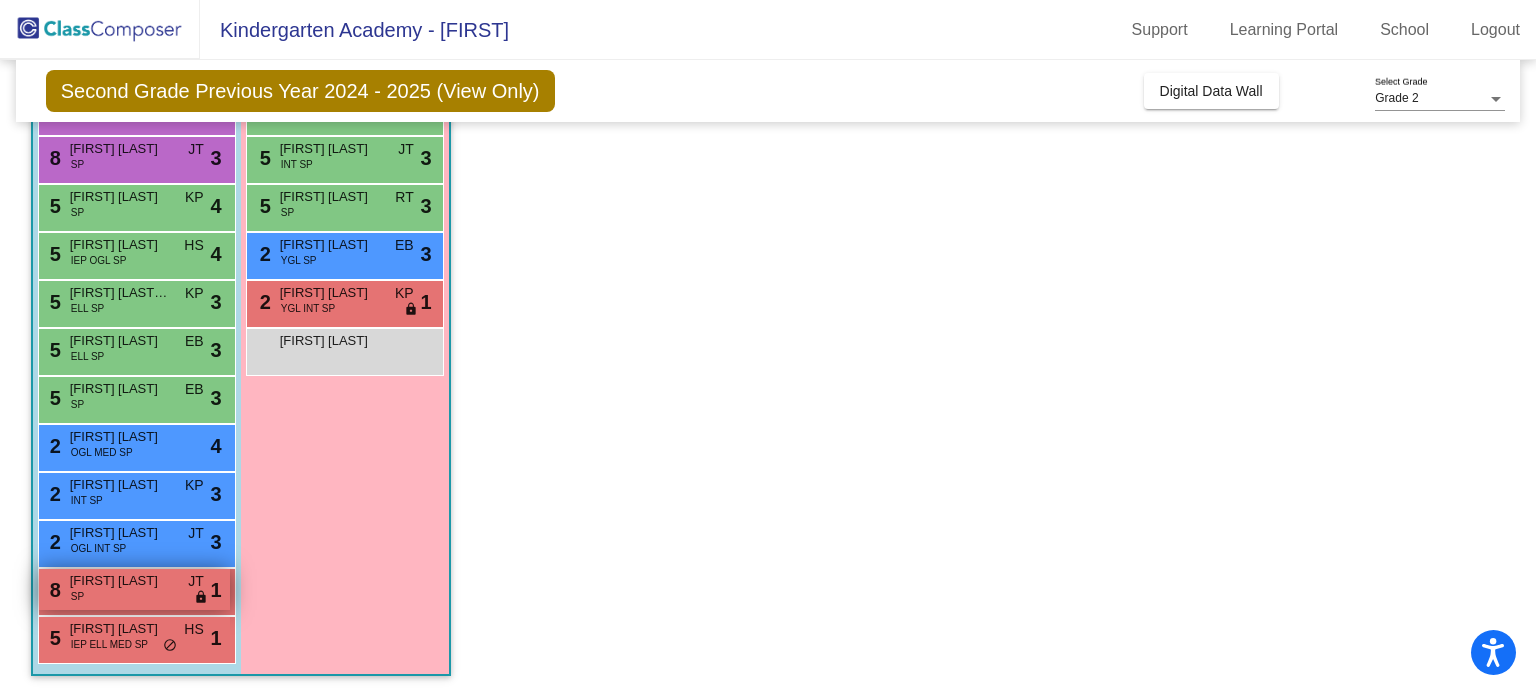 click on "[NUMBER] [FIRST] [LAST] SP JT lock do_not_disturb_alt 1" at bounding box center (134, 589) 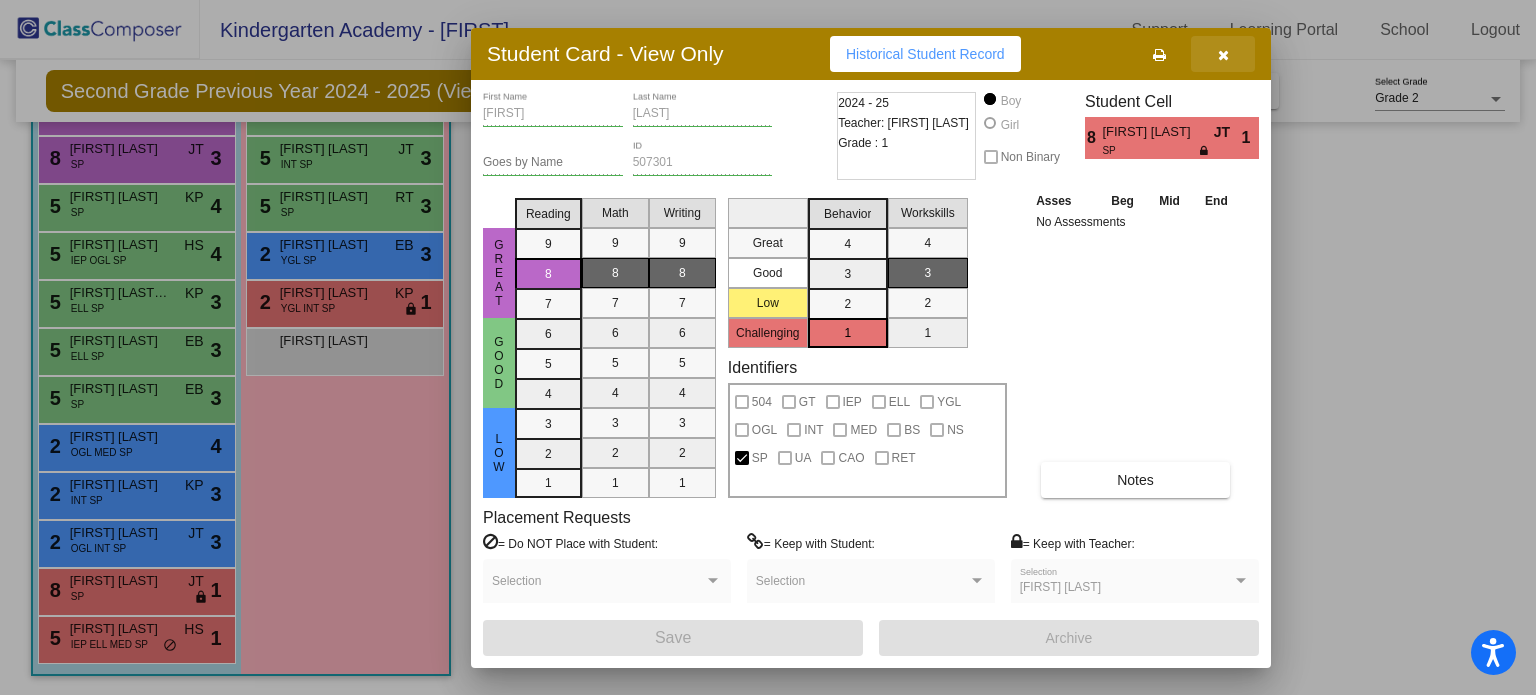 click at bounding box center (1223, 54) 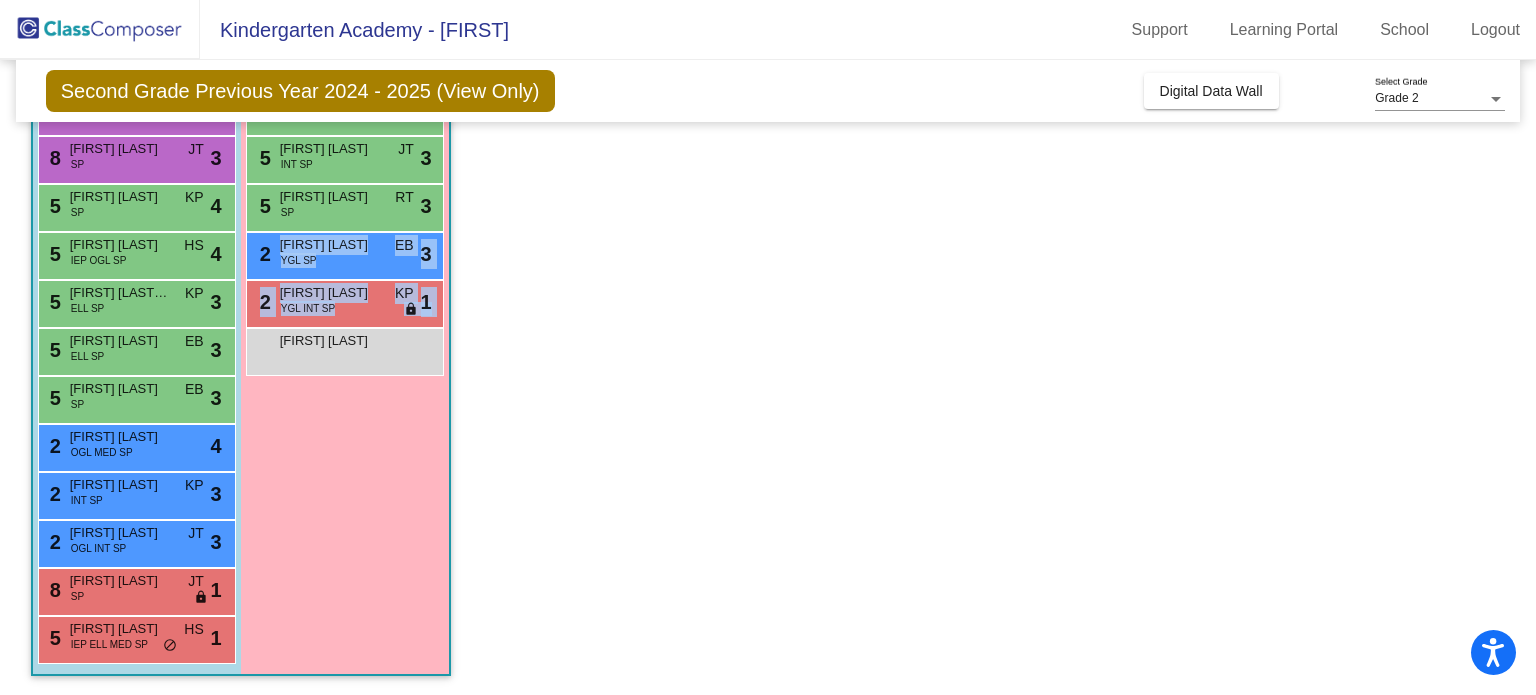 drag, startPoint x: 1525, startPoint y: 380, endPoint x: 1476, endPoint y: 265, distance: 125.004 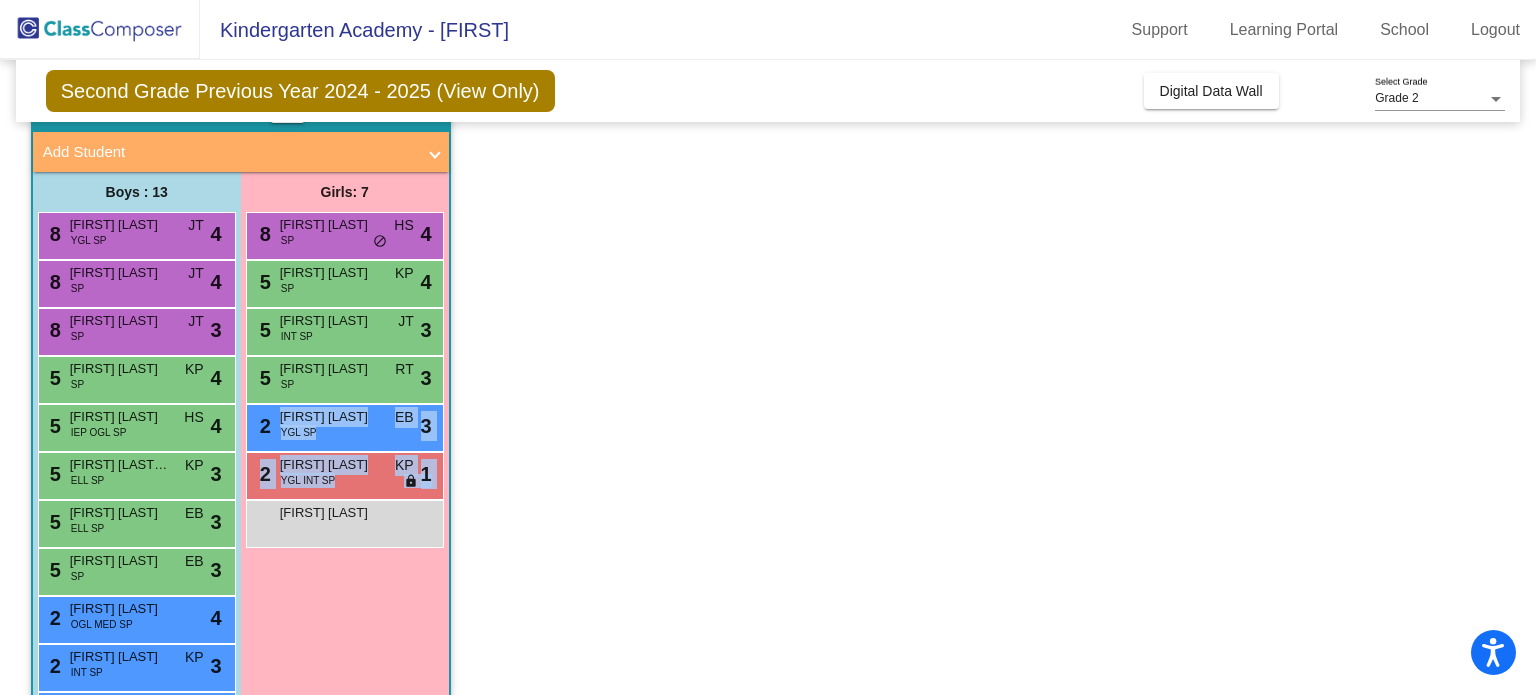 scroll, scrollTop: 122, scrollLeft: 0, axis: vertical 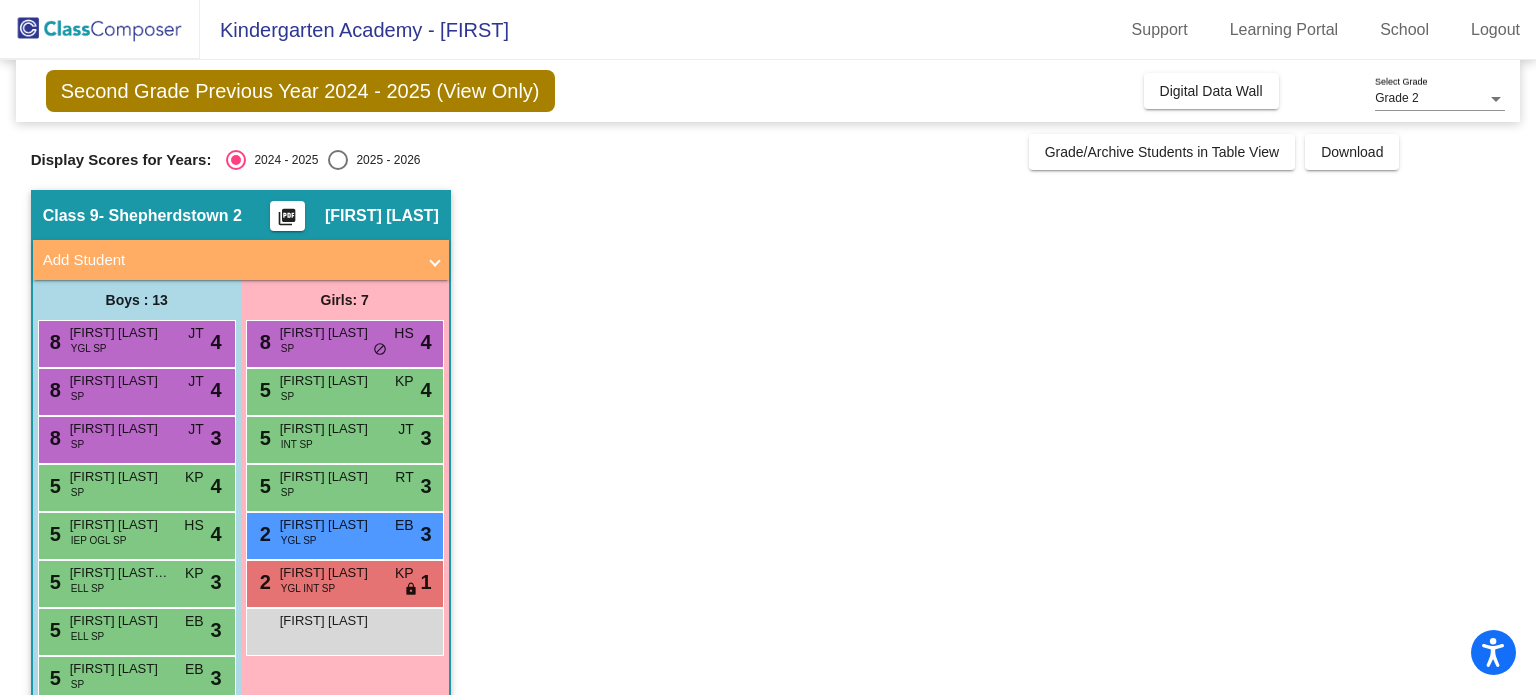 click on "Class 9 - [CITY] 2 picture_as_pdf [FIRST] [LAST] Add Student First Name Last Name Student Id (Recommended)  Boy  Girl  Non Binary Add Close  Boys : 13  8 [FIRST] [LAST] YGL SP JT lock do_not_disturb_alt 4 8 [FIRST] [LAST] SP JT lock do_not_disturb_alt 4 8 [FIRST] [LAST] SP JT lock do_not_disturb_alt 3 5 [FIRST] [LAST] IEP OGL SP HS lock do_not_disturb_alt 4 5 [FIRST] [LAST] ELL SP KP lock do_not_disturb_alt 3 5 [FIRST] [LAST] ELL SP EB lock do_not_disturb_alt 3 5 [FIRST] [LAST] SP EB lock do_not_disturb_alt 3 2 [FIRST] [LAST] OGL MED SP lock do_not_disturb_alt 4 2 [FIRST] [LAST] INT SP KP lock do_not_disturb_alt 3 2 [FIRST] [LAST] OGL INT SP JT lock do_not_disturb_alt 3 8 [FIRST] [LAST] SP JT lock do_not_disturb_alt 1 5 [FIRST] [LAST] IEP ELL MED SP HS lock do_not_disturb_alt 1 Girls: 7 8 [FIRST] [LAST] SP HS lock do_not_disturb_alt 4 5 [FIRST] [LAST] SP KP lock do_not_disturb_alt 4 5 [FIRST] [LAST] INT SP JT lock do_not_disturb_alt 3 5 SP RT lock" 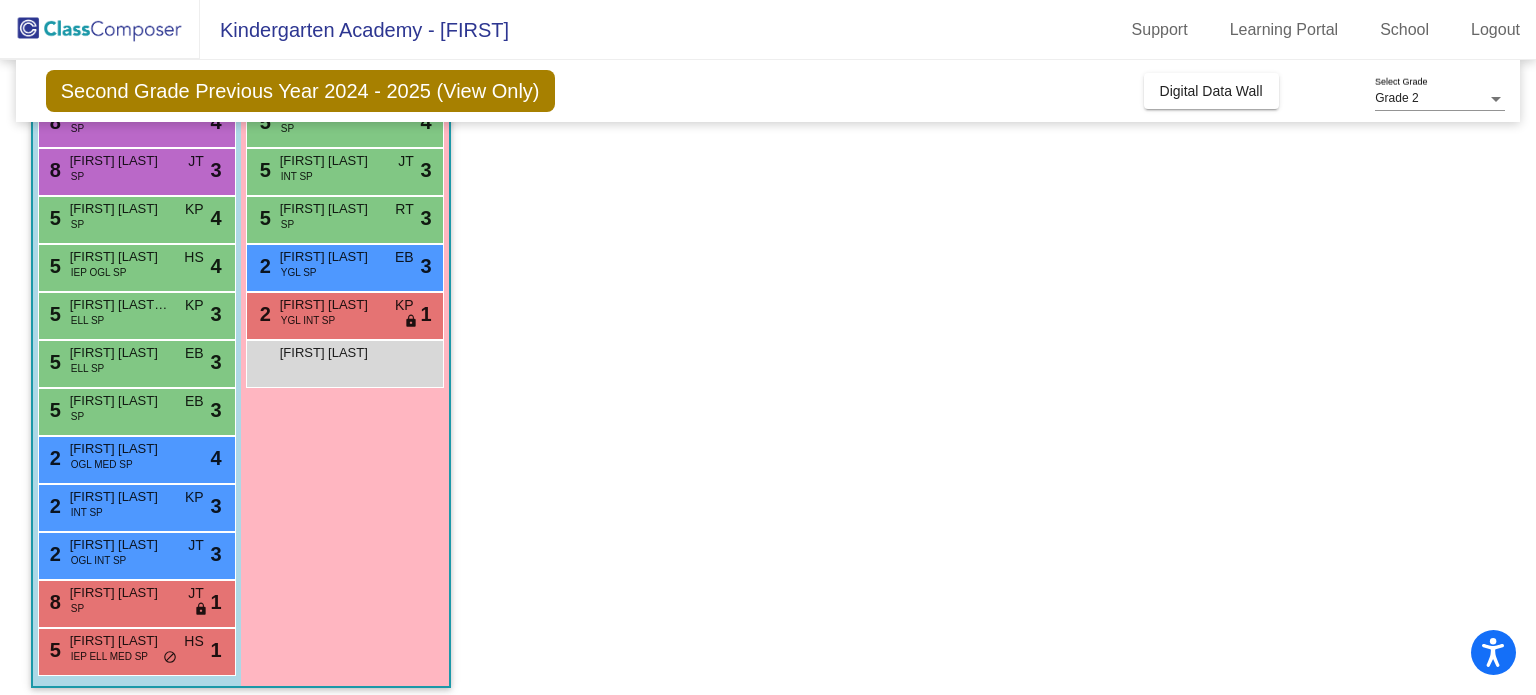 scroll, scrollTop: 0, scrollLeft: 0, axis: both 